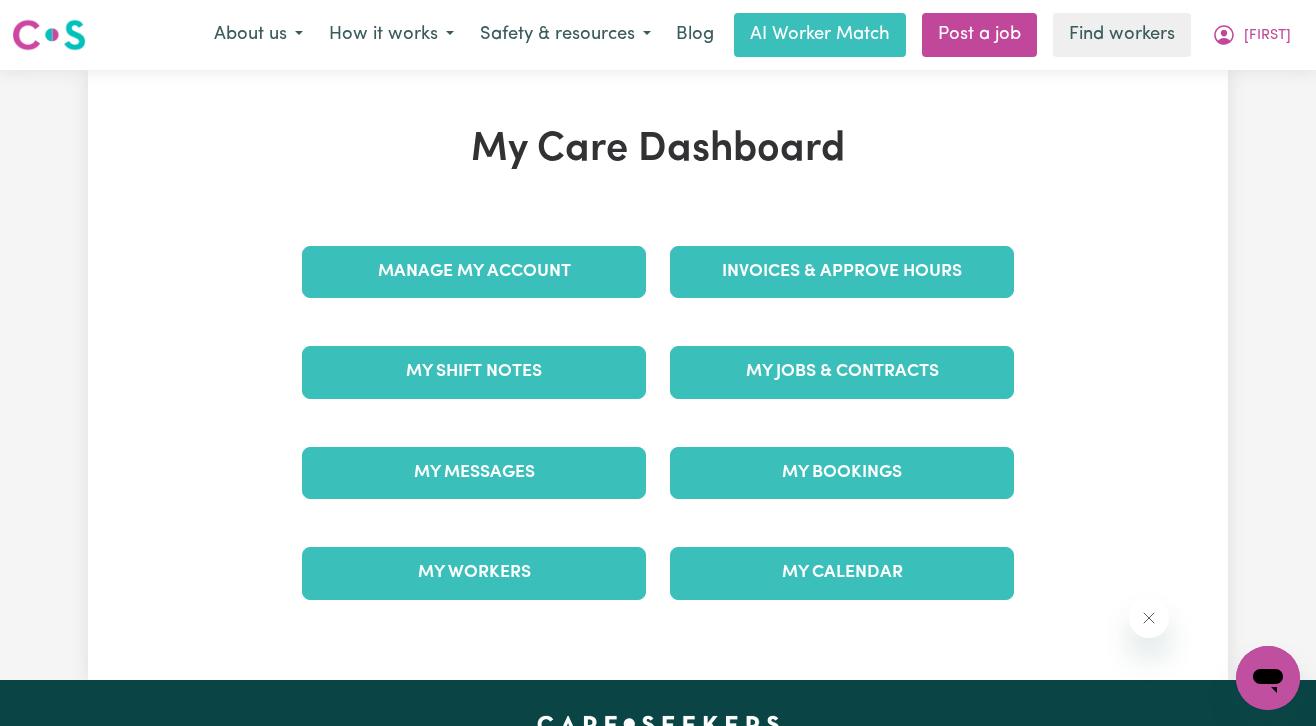 scroll, scrollTop: 0, scrollLeft: 0, axis: both 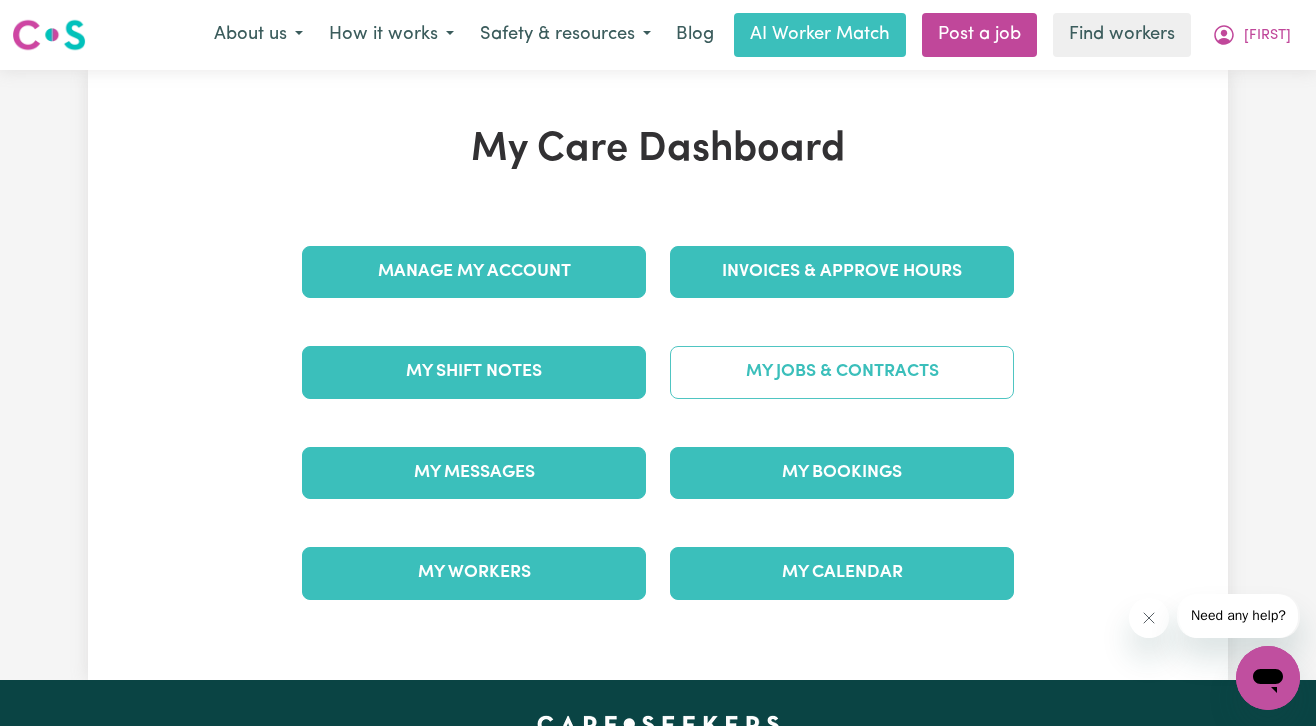 click on "My Jobs & Contracts" at bounding box center (842, 372) 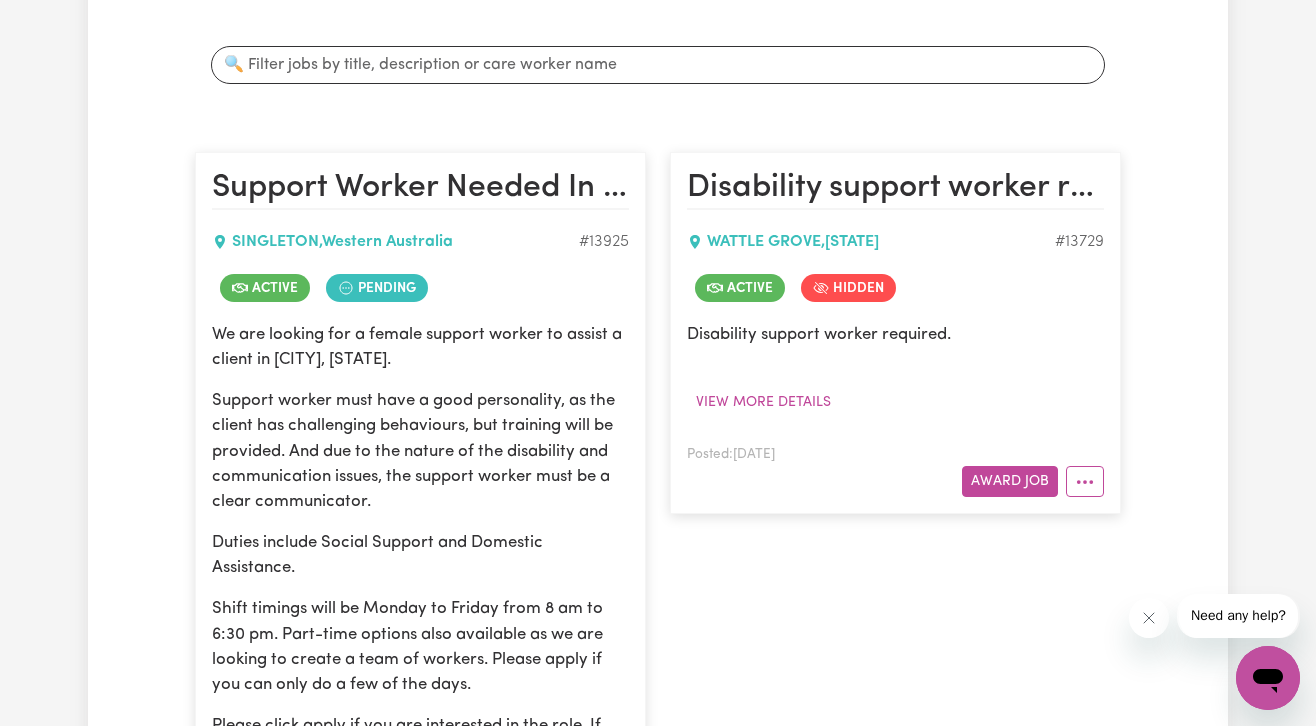 scroll, scrollTop: 390, scrollLeft: 0, axis: vertical 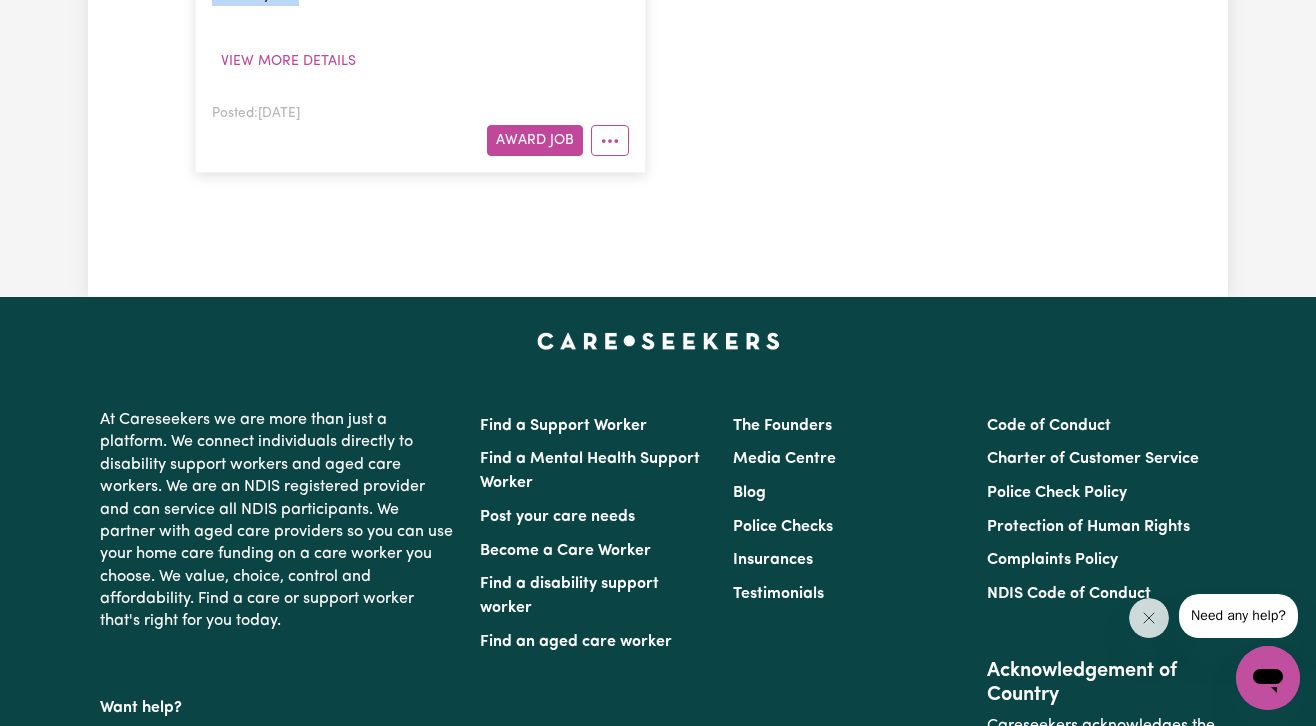 drag, startPoint x: 217, startPoint y: 303, endPoint x: 393, endPoint y: 42, distance: 314.79675 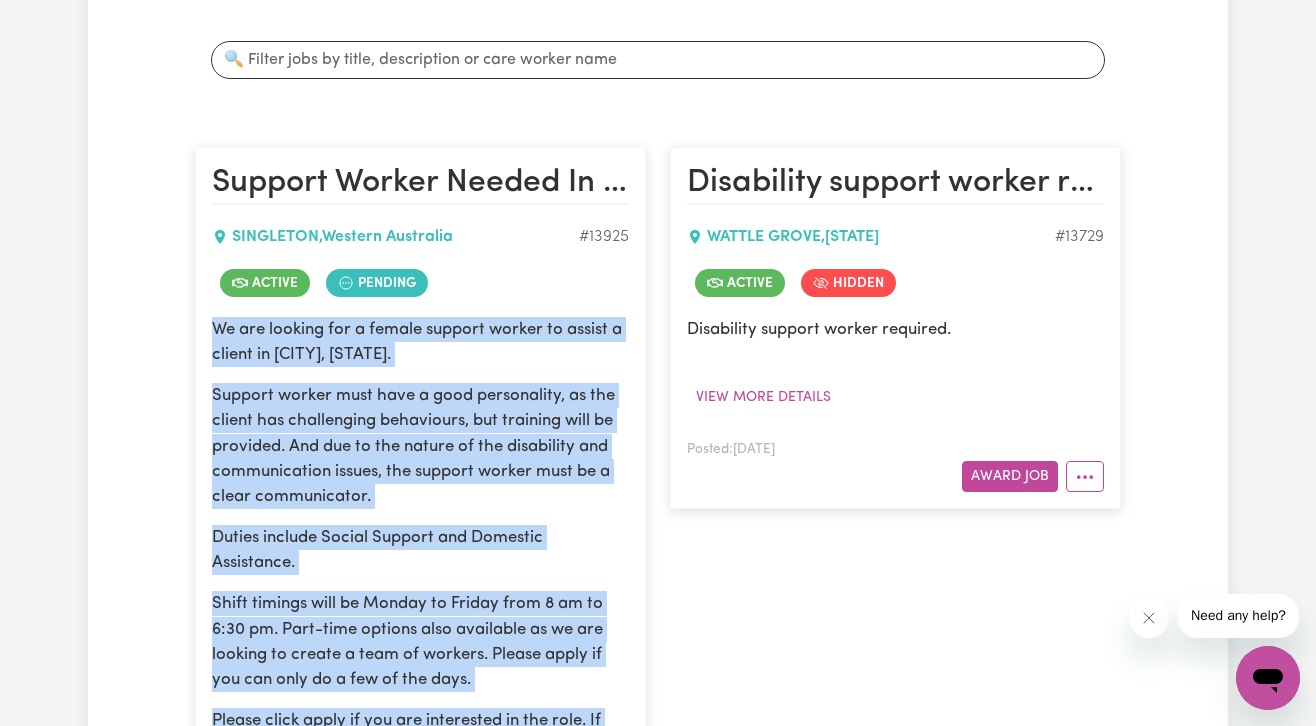 scroll, scrollTop: 363, scrollLeft: 0, axis: vertical 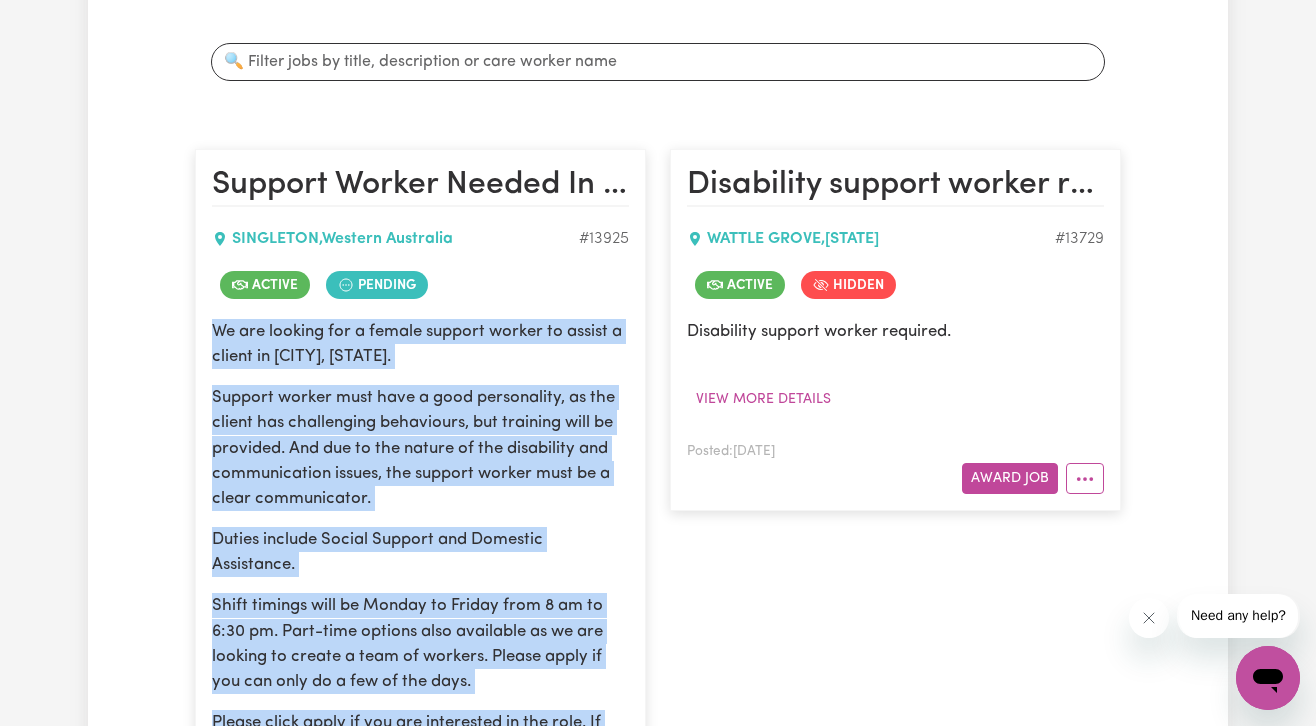 copy on "We are looking for a female support worker to assist a client in [CITY], [STATE]. Support worker must have a good personality, as the client has challenging behaviours, but training will be provided. And due to the nature of the disability and communication issues, the support worker must be a clear communicator. Duties include Social Support and Domestic Assistance. Shift timings will be Monday to Friday from 8 am to 6:30 pm.  Part-time options also available as we are looking to create a team of workers. Please apply if you can only do a few of the days. Please click apply if you are interested in the role. If you have questions before applying, please contact the Careseekers account manager [FIRST] via [EMAIL]. Thank you! View more details" 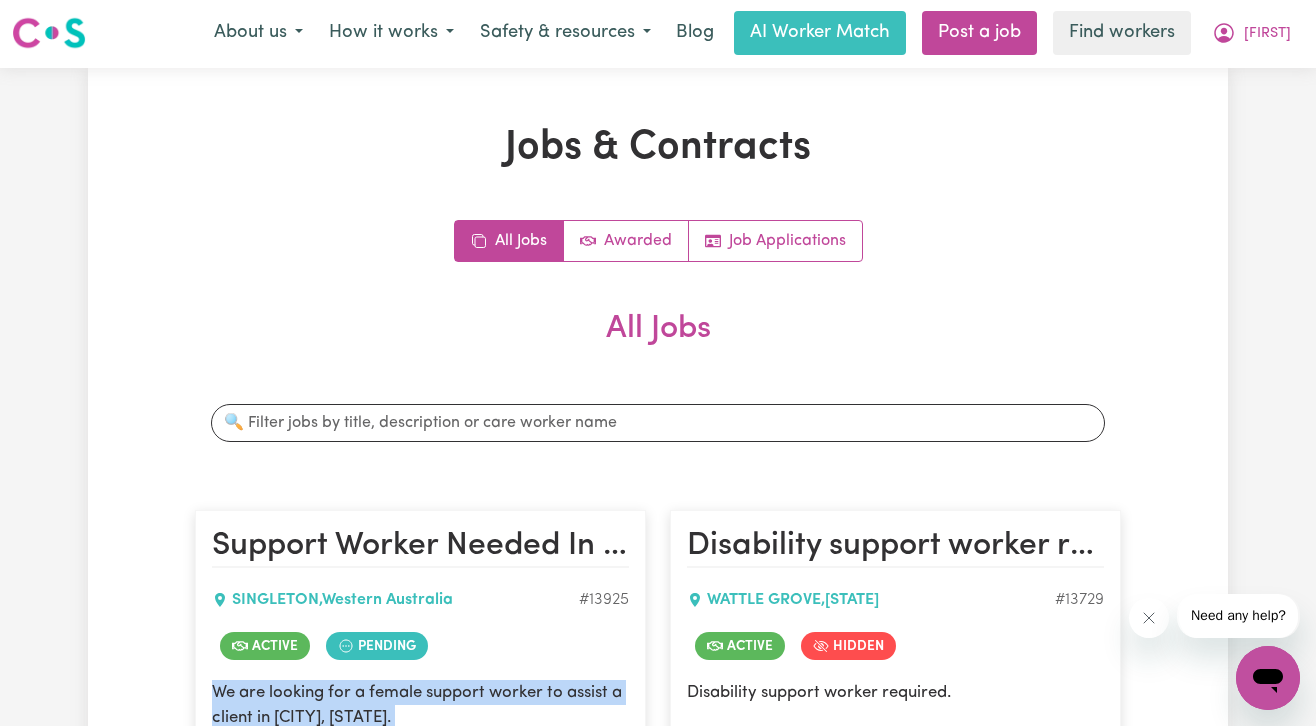 scroll, scrollTop: 0, scrollLeft: 0, axis: both 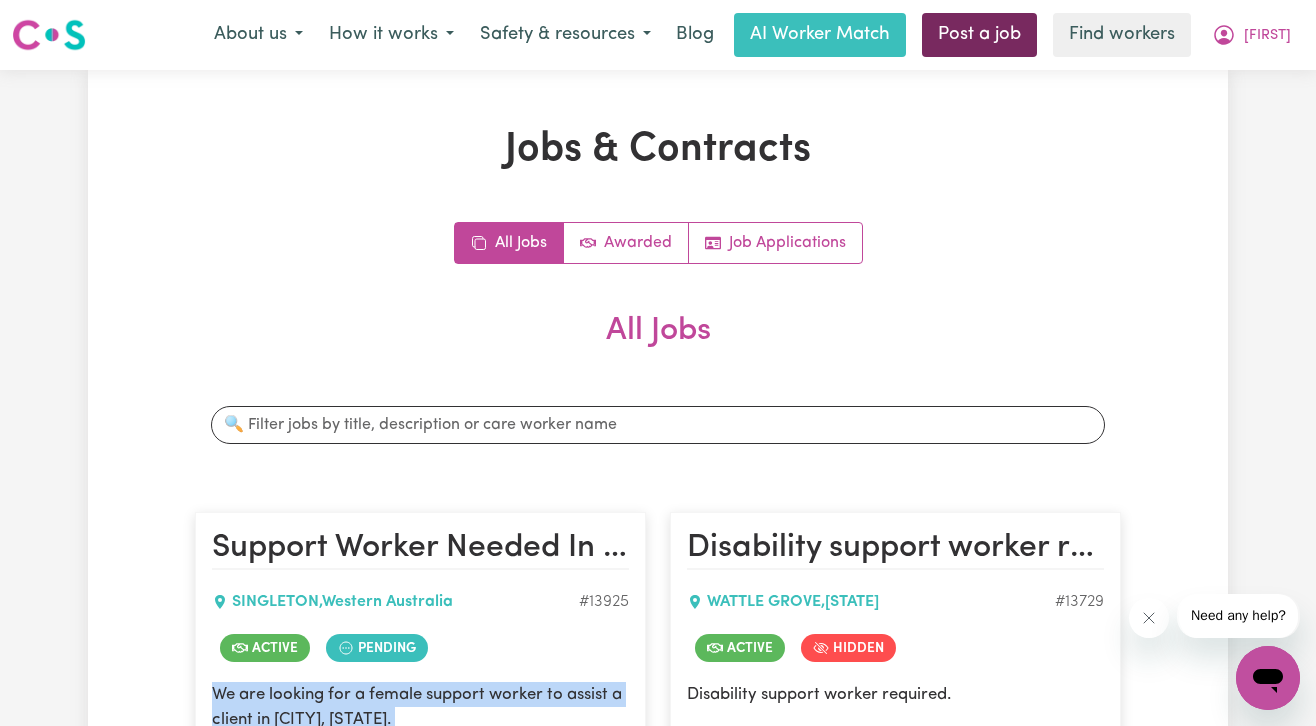 click on "Post a job" at bounding box center [979, 35] 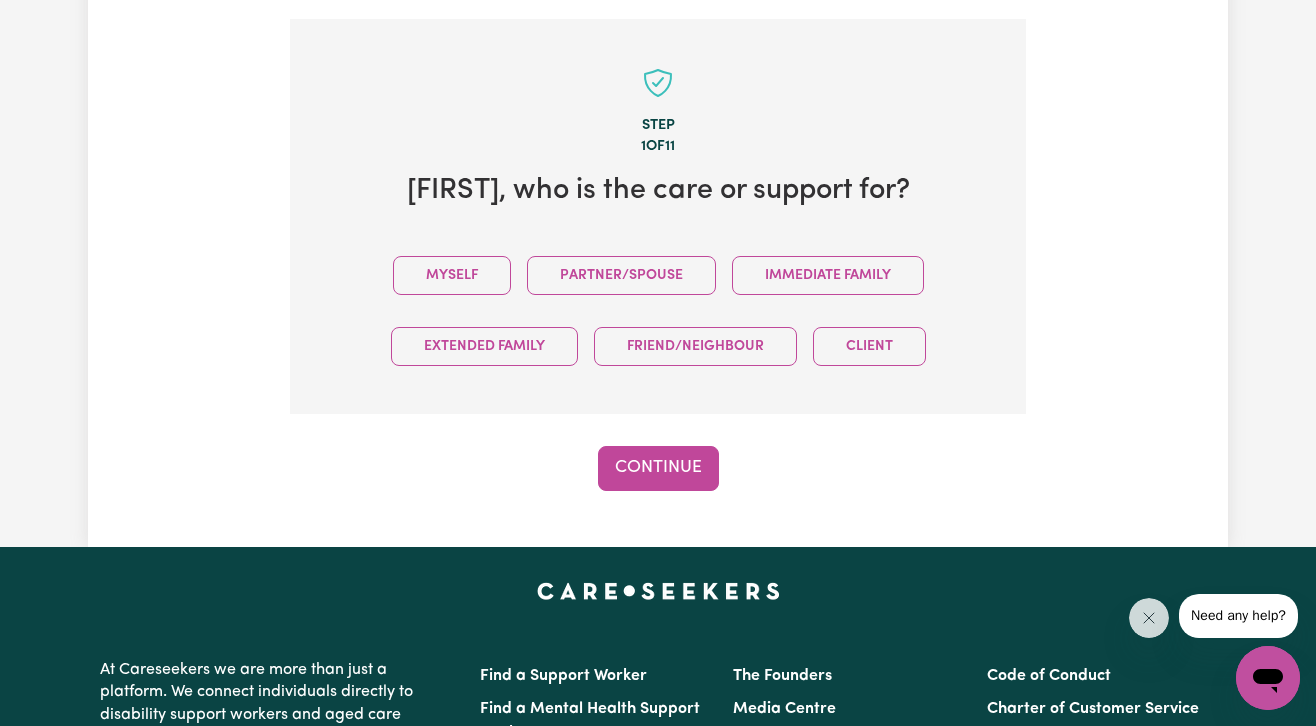 scroll, scrollTop: 519, scrollLeft: 0, axis: vertical 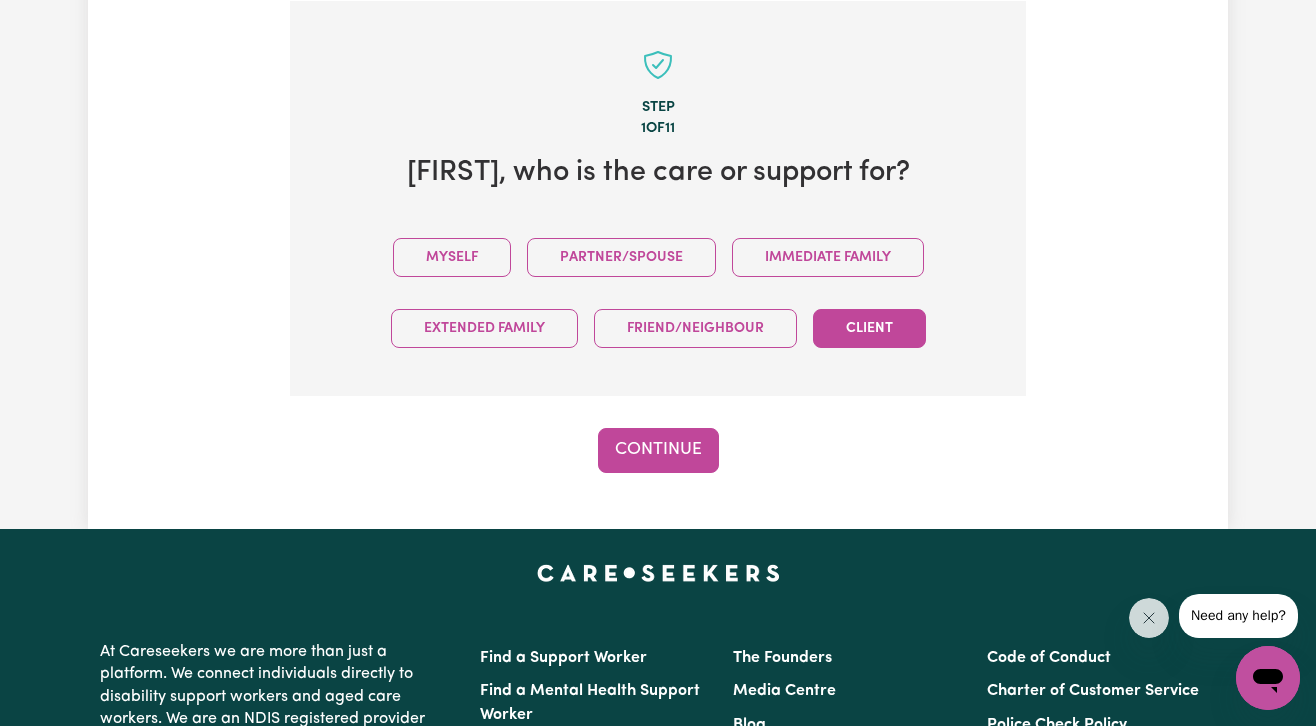 click on "Client" at bounding box center [869, 328] 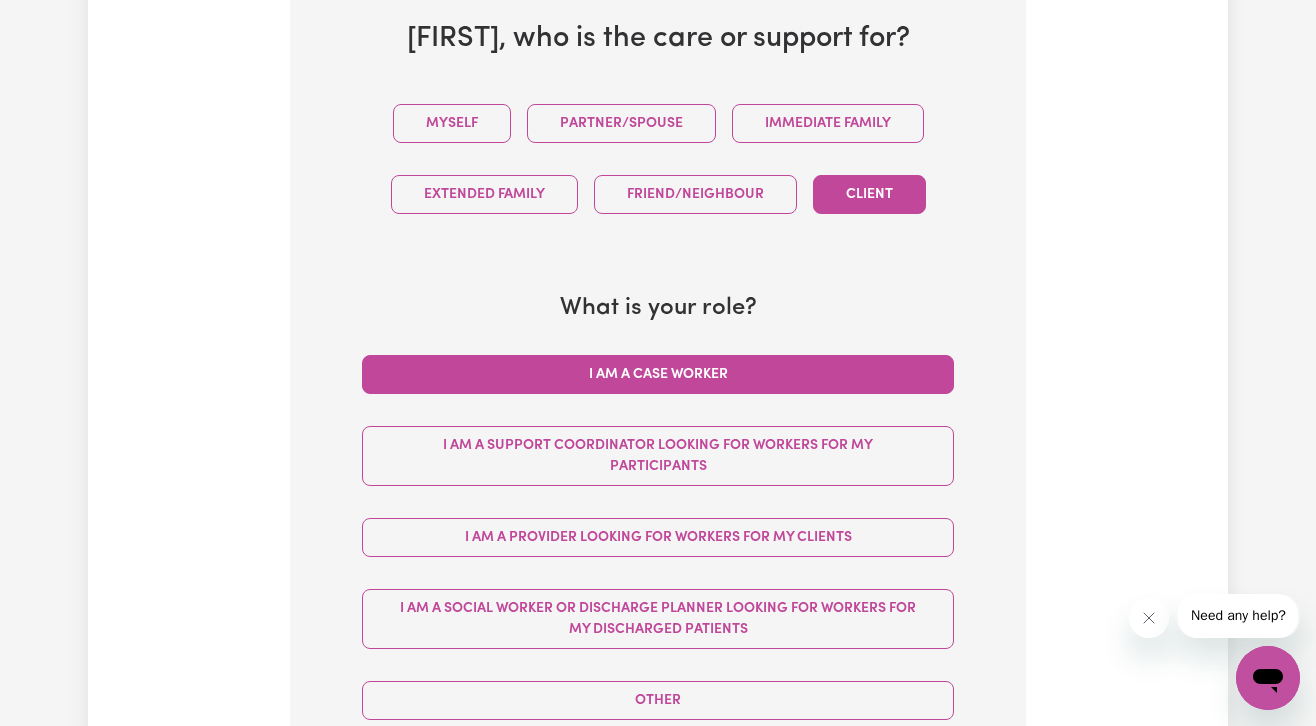 scroll, scrollTop: 686, scrollLeft: 0, axis: vertical 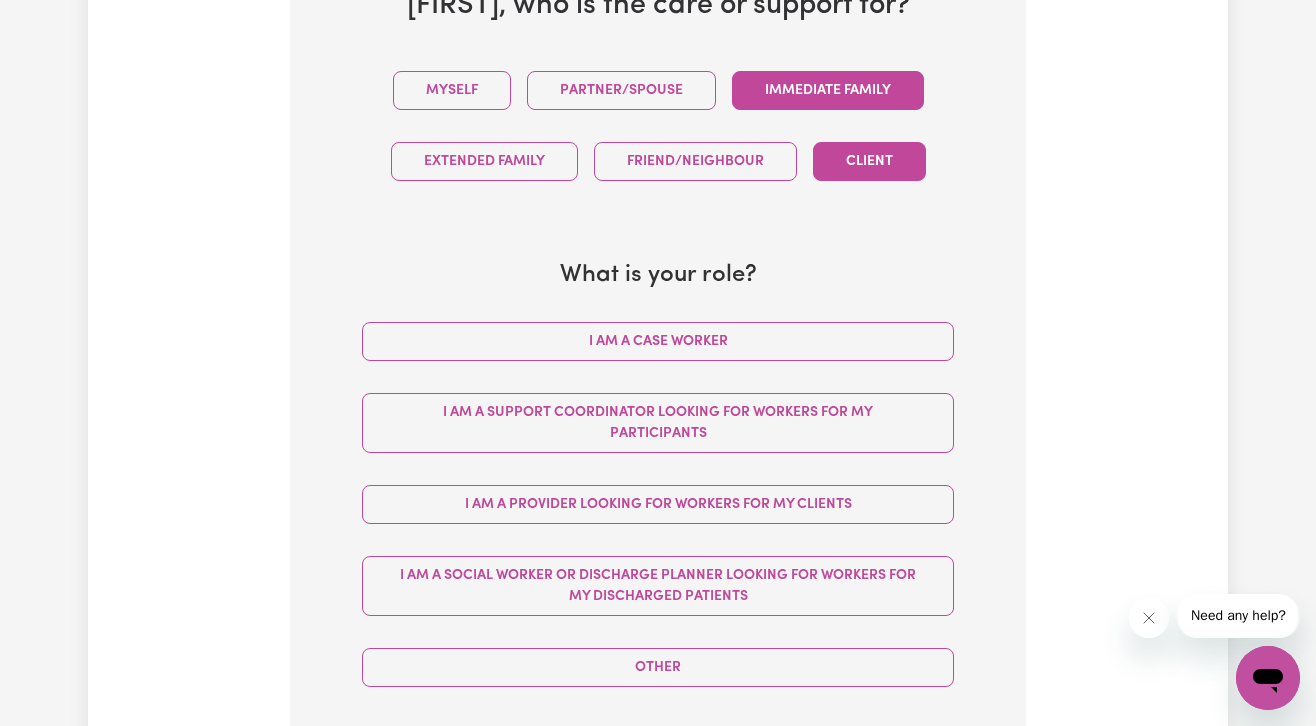 click on "Immediate Family" at bounding box center (828, 90) 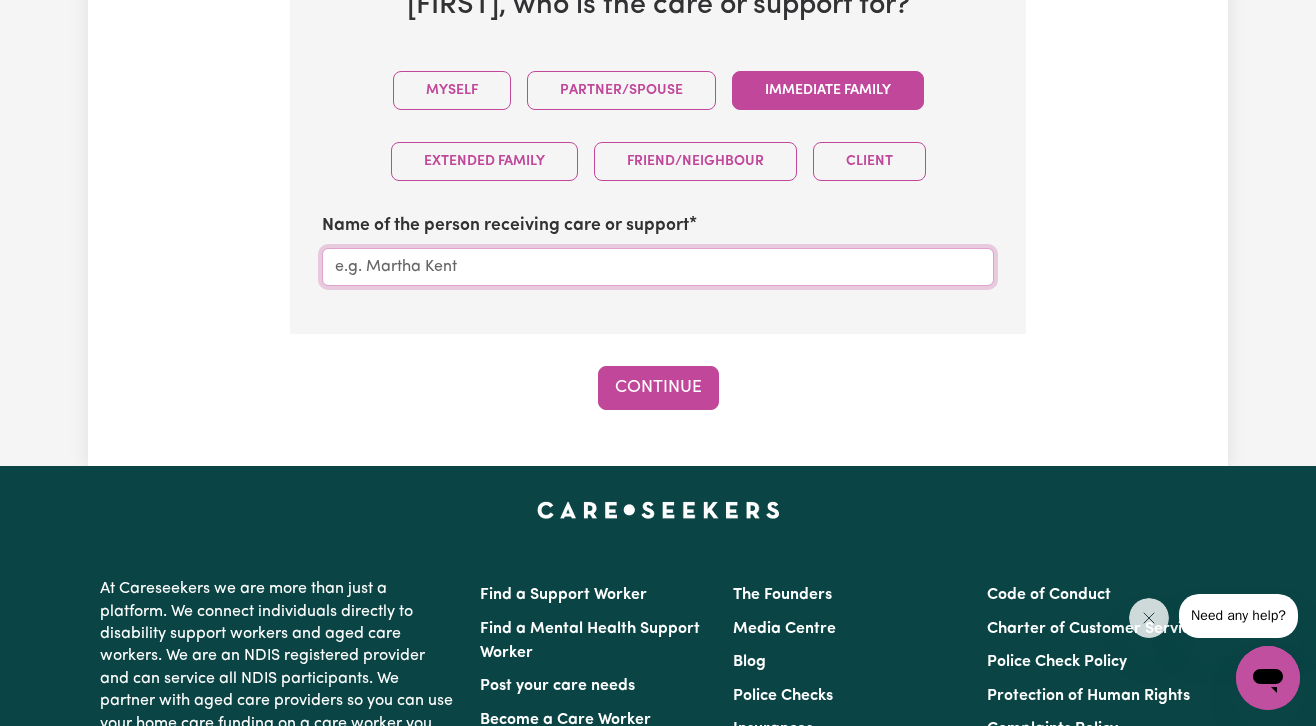 click on "Name of the person receiving care or support" at bounding box center (658, 267) 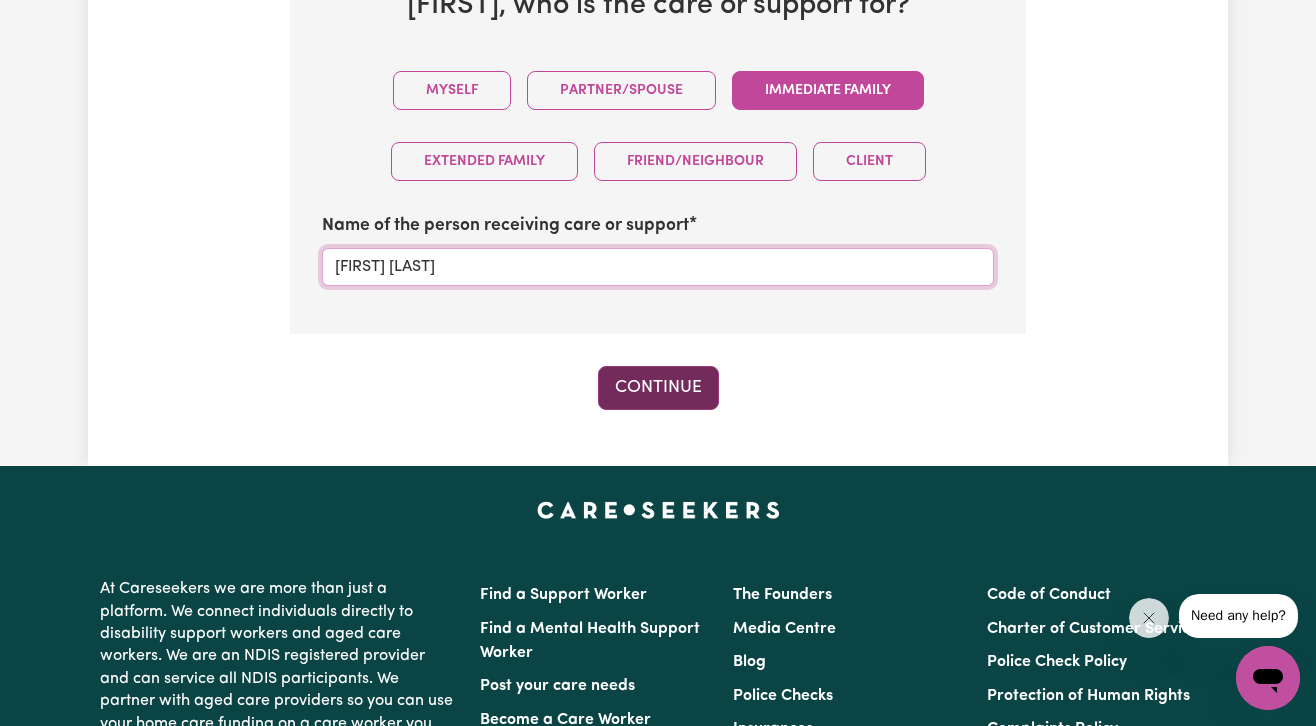 type on "[FIRST] [LAST]" 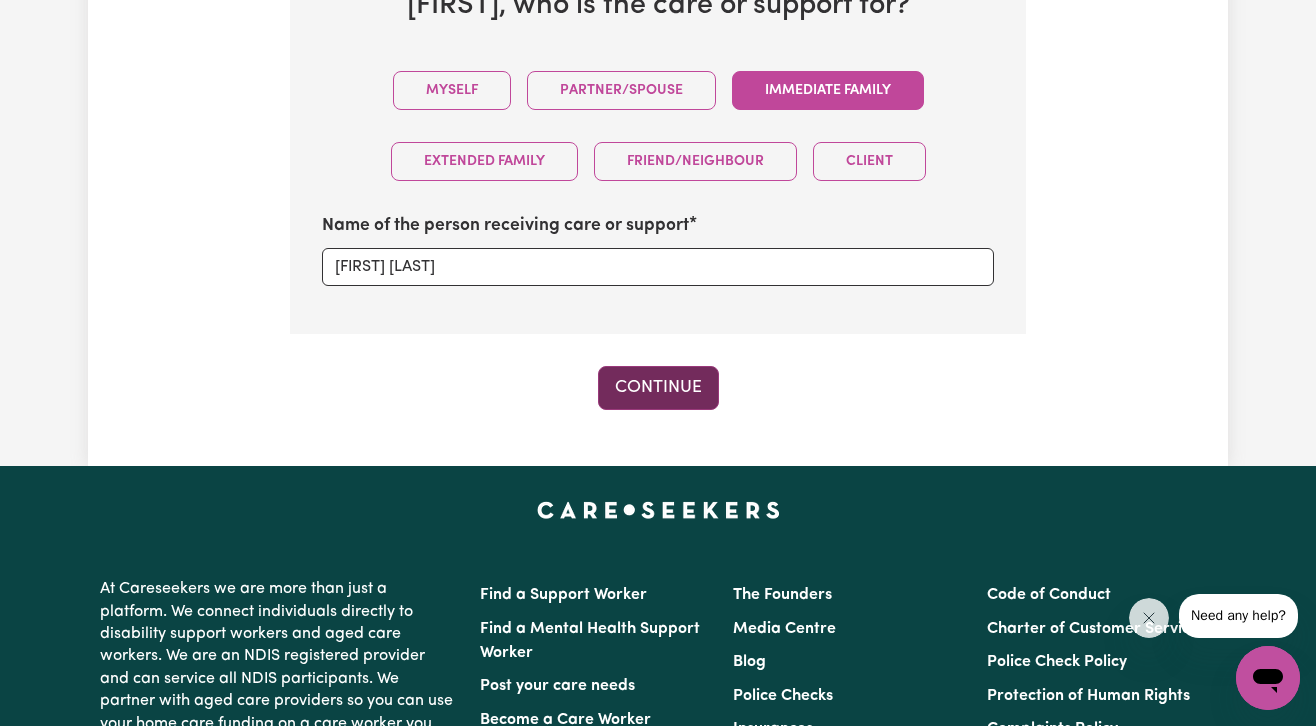click on "Continue" at bounding box center [658, 388] 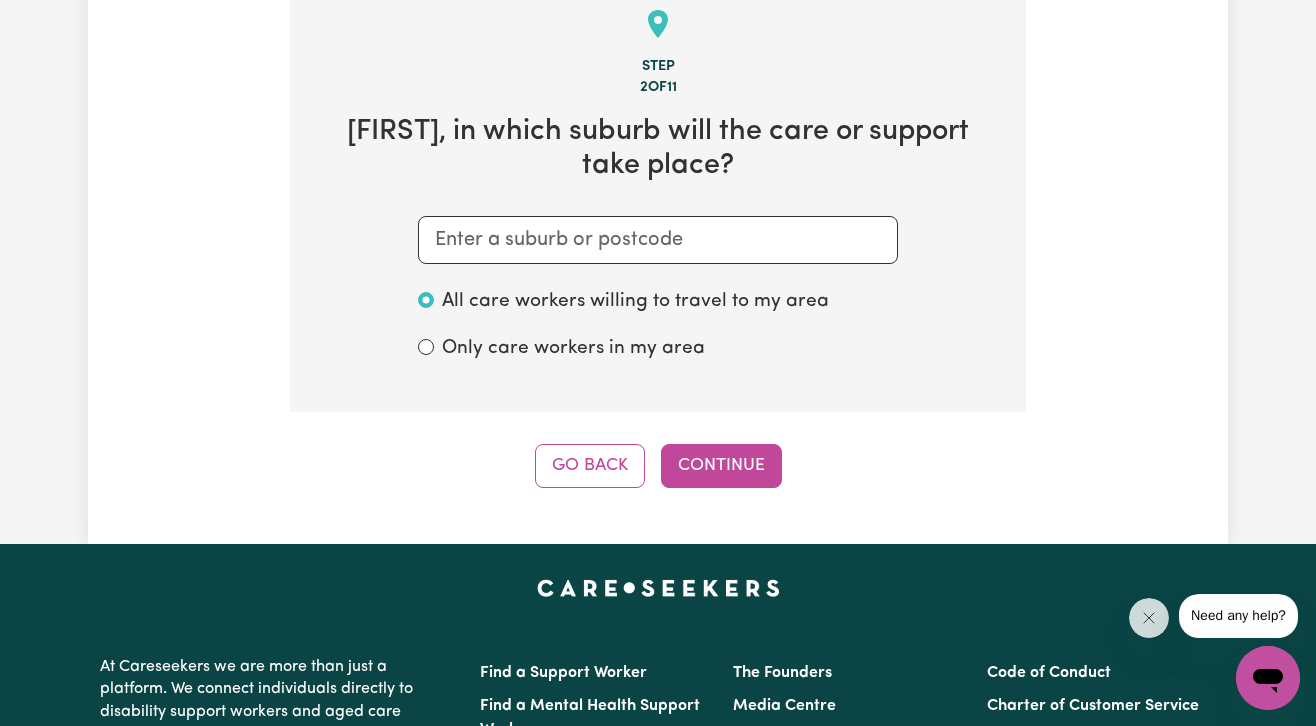 scroll, scrollTop: 519, scrollLeft: 0, axis: vertical 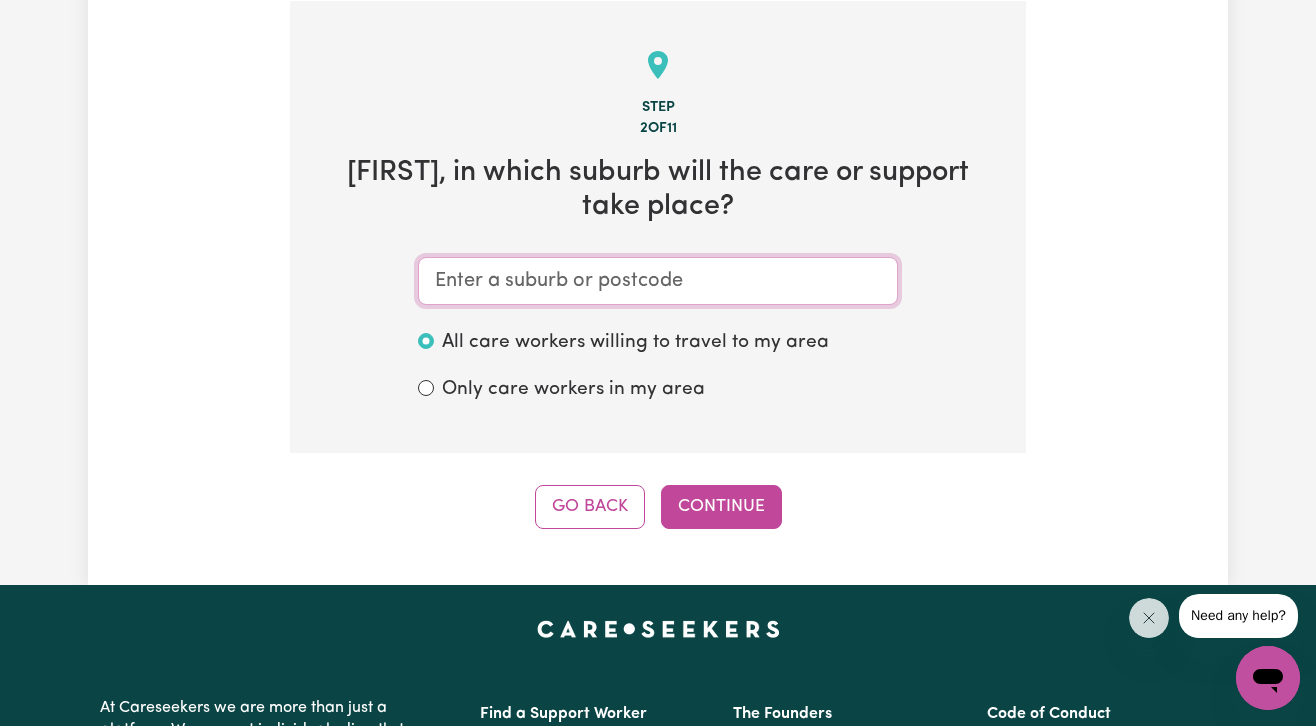 click at bounding box center (658, 281) 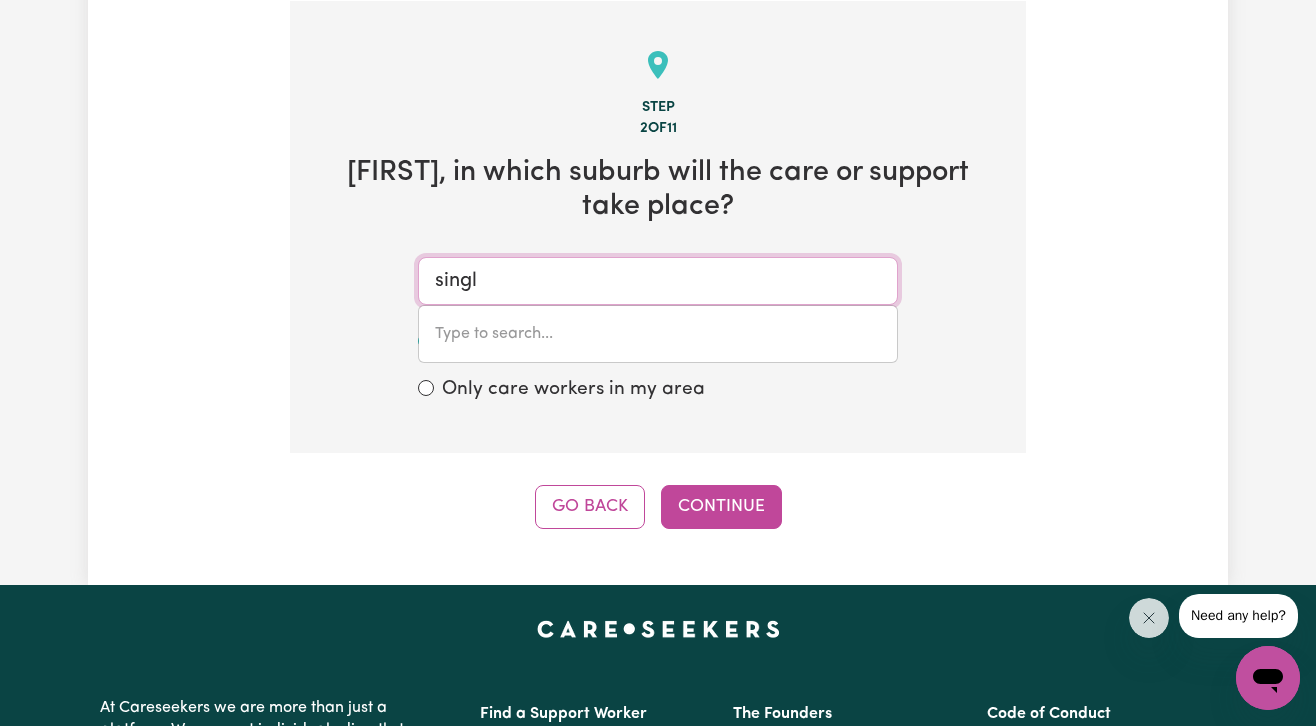 type on "single" 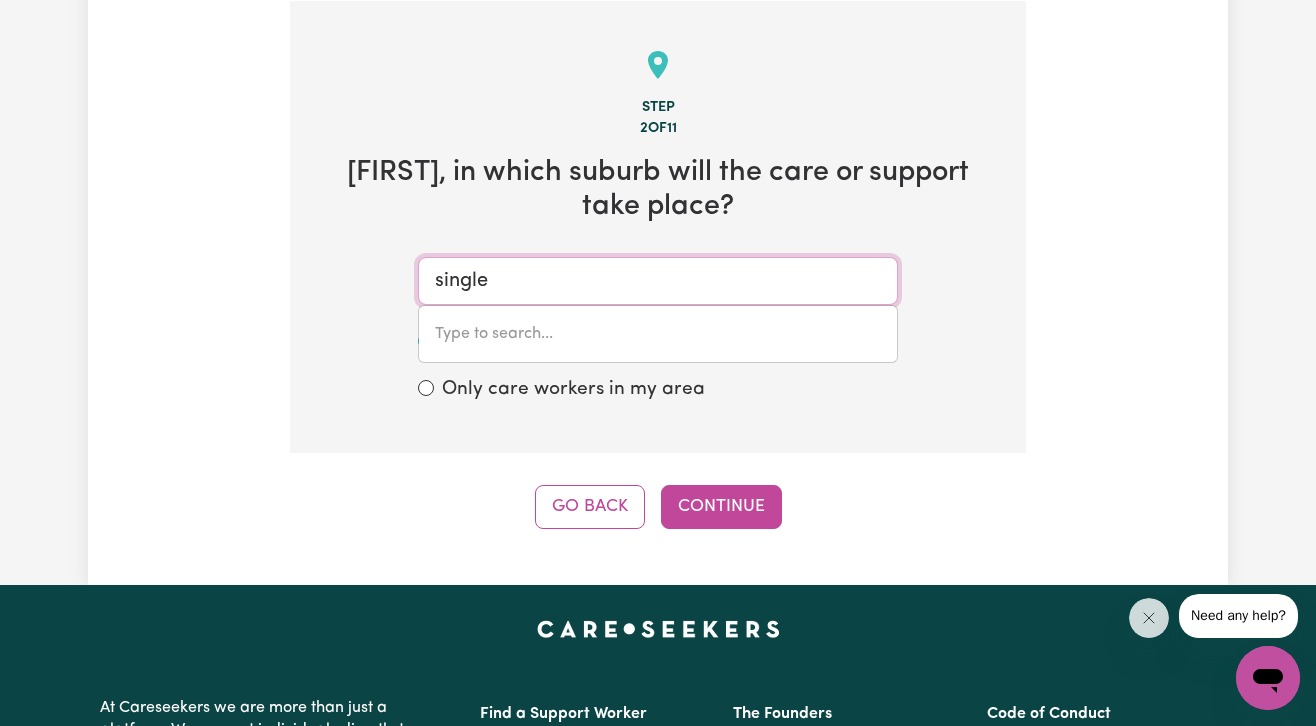 type on "[CITY], [STATE], [POSTAL_CODE]" 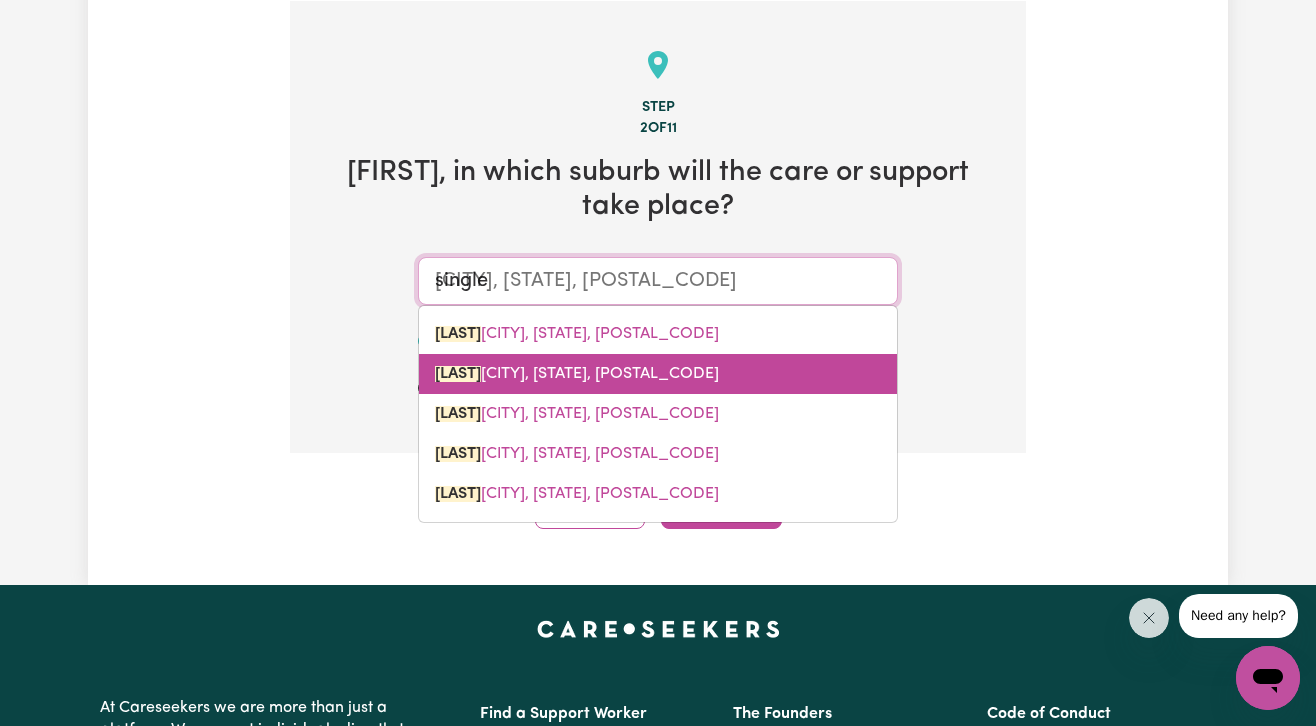 click on "[CITY], [STATE], [POSTAL_CODE]" at bounding box center [577, 374] 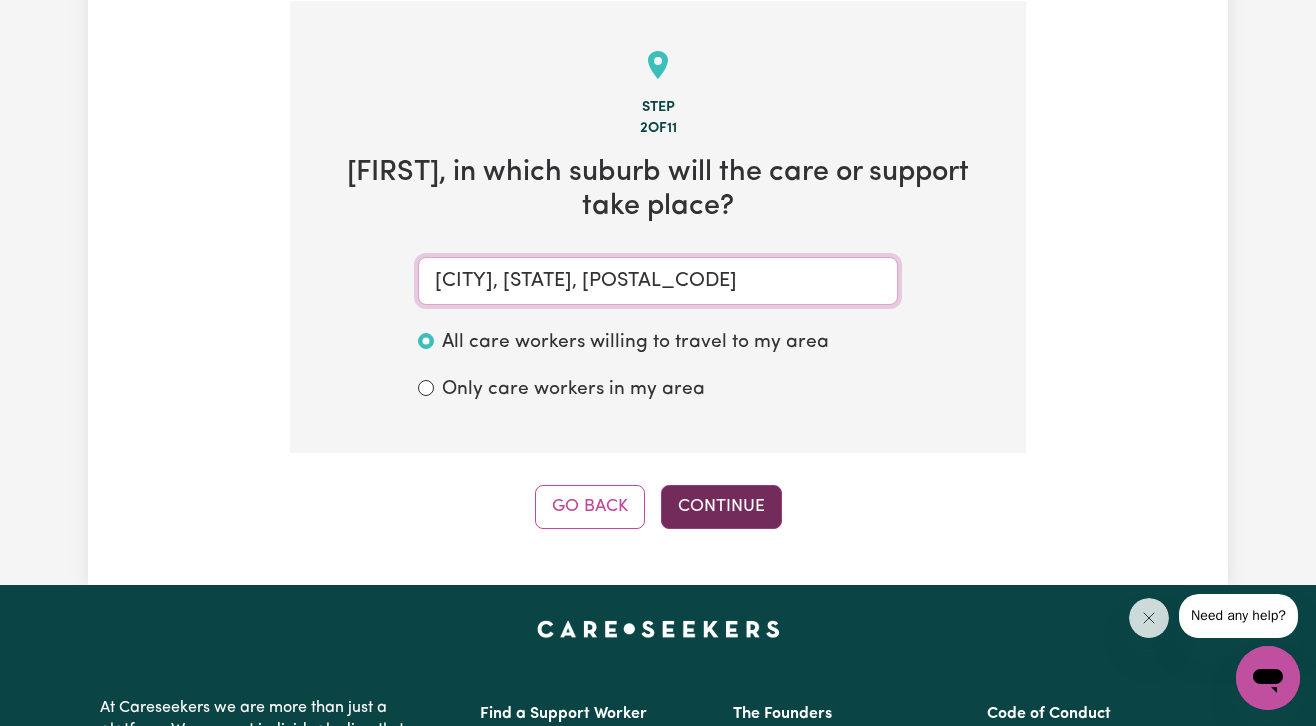 type on "[CITY], [STATE], [POSTAL_CODE]" 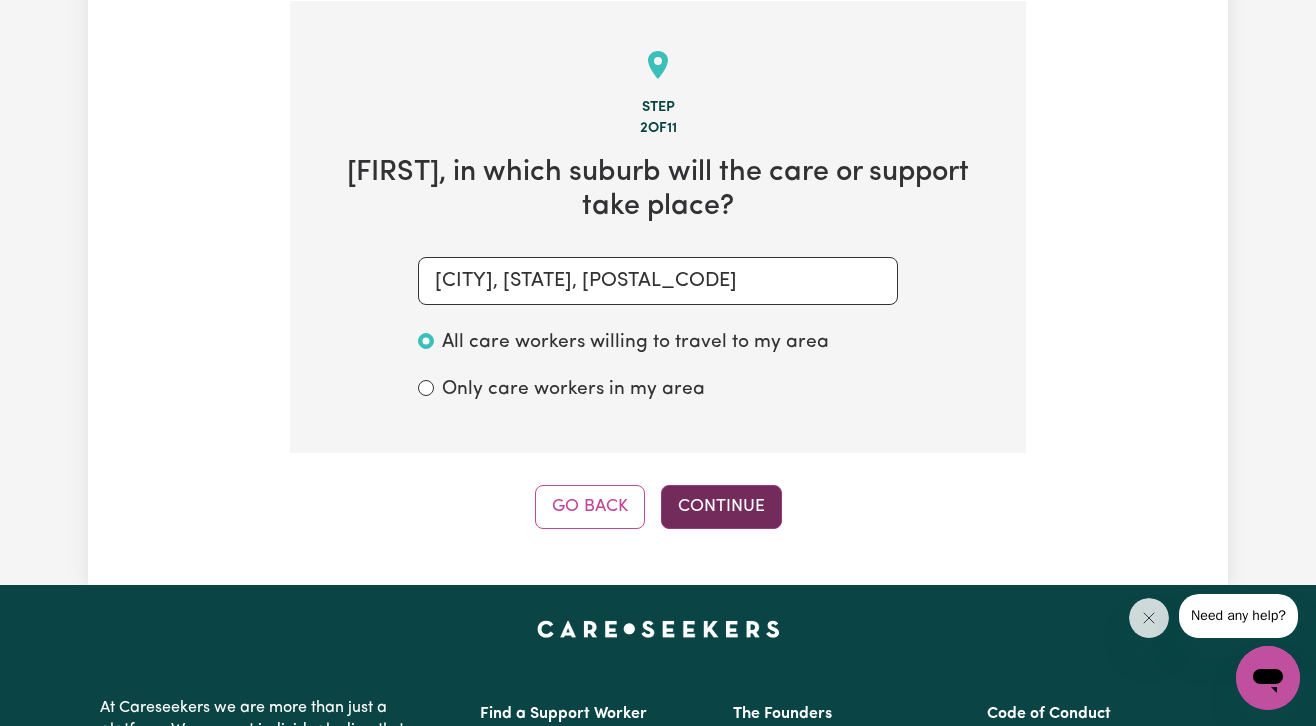click on "Continue" at bounding box center (721, 507) 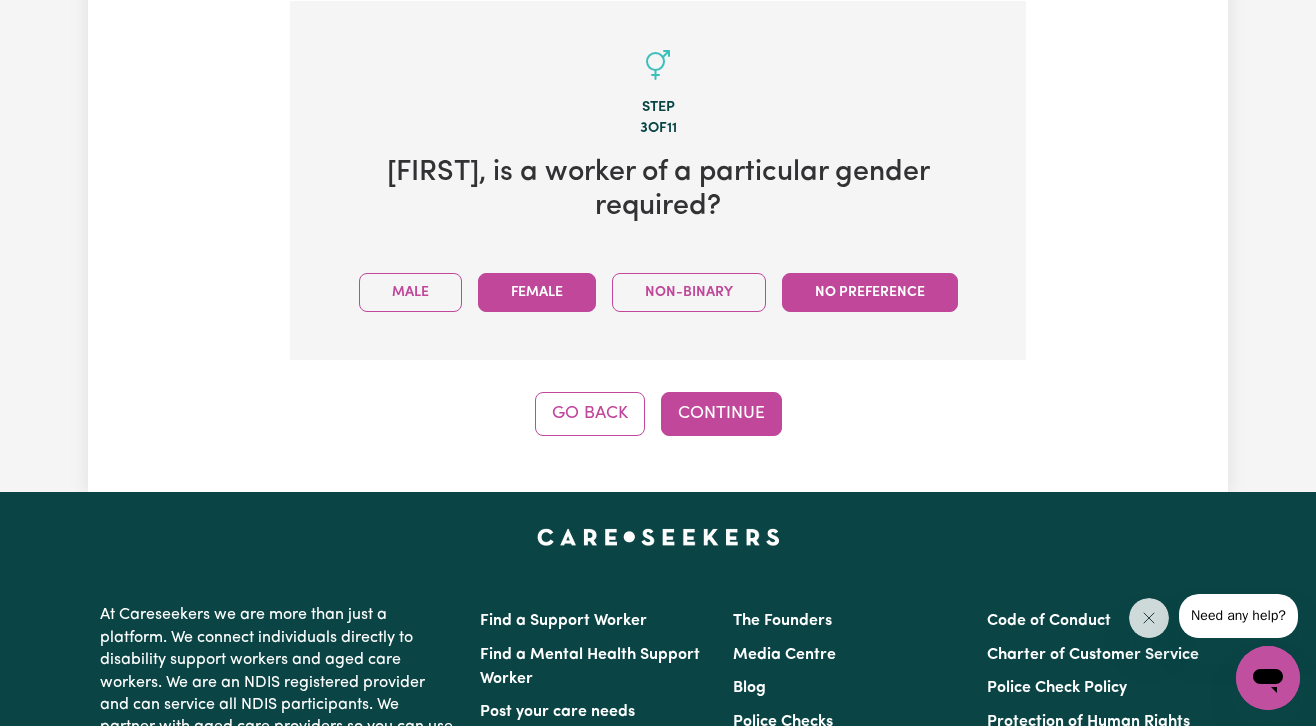 click on "Female" at bounding box center (537, 292) 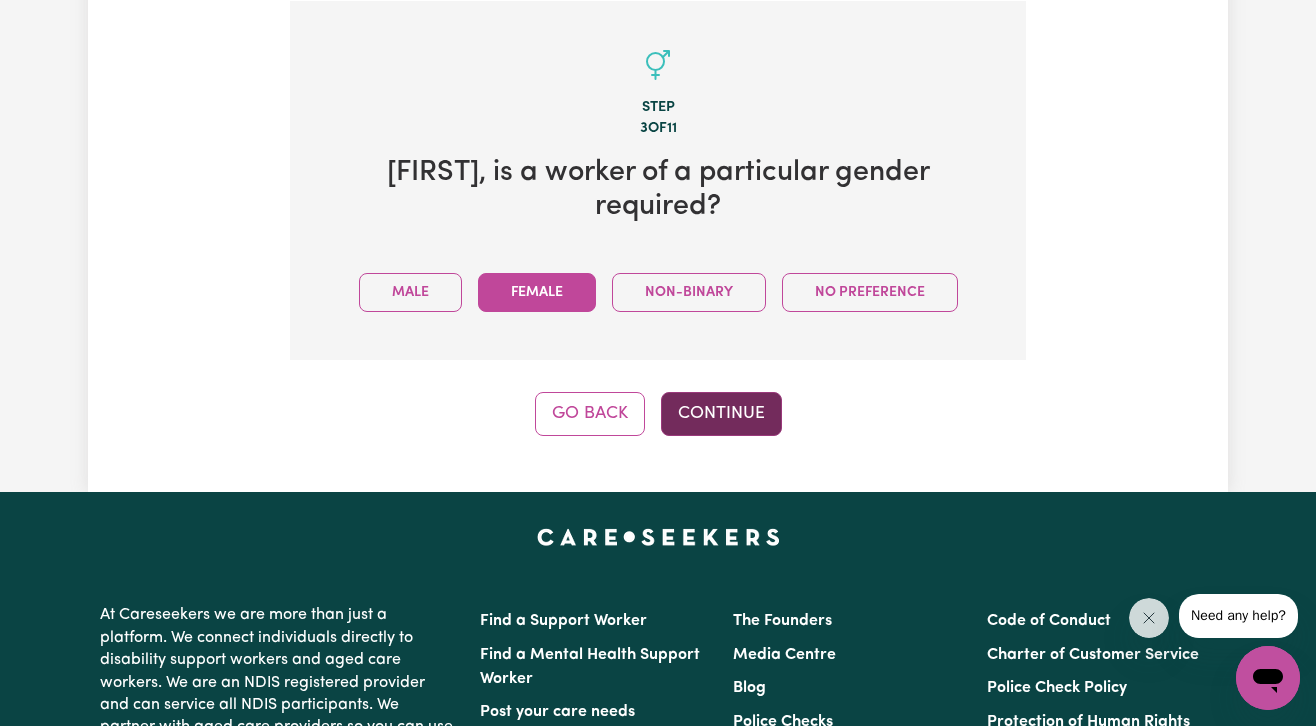 click on "Continue" at bounding box center (721, 414) 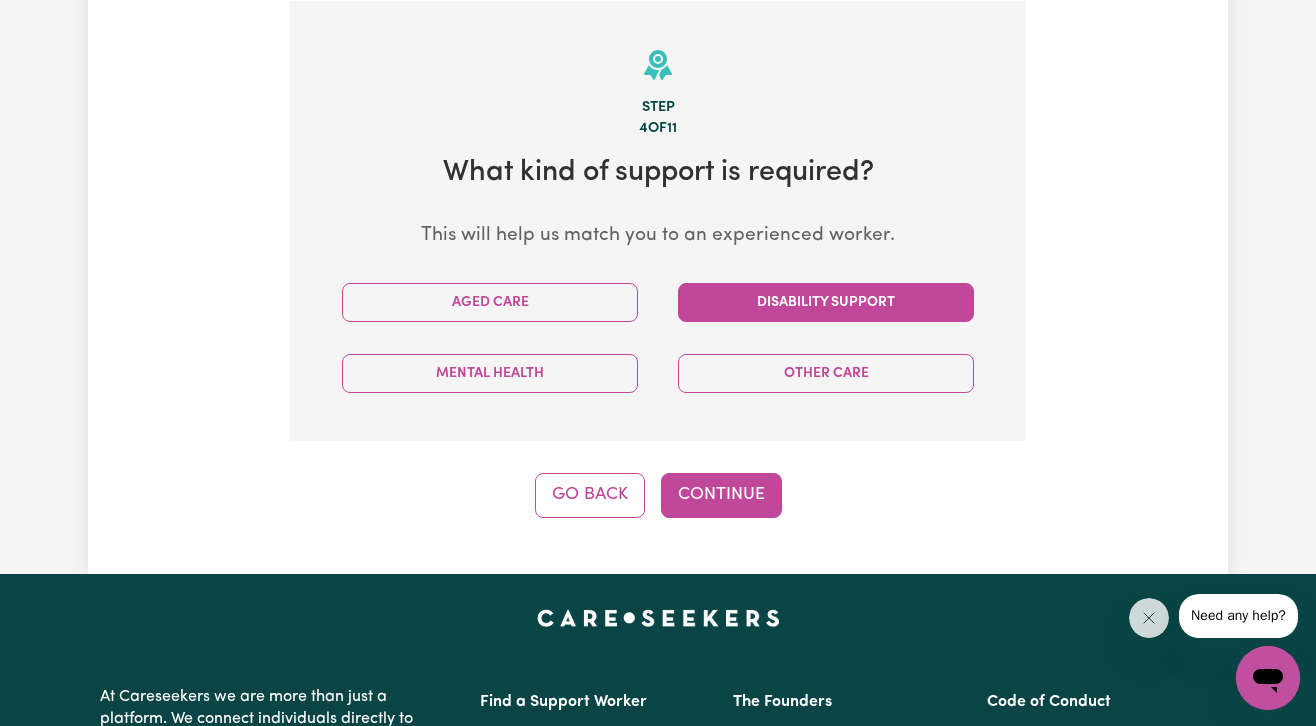 click on "Disability Support" at bounding box center [826, 302] 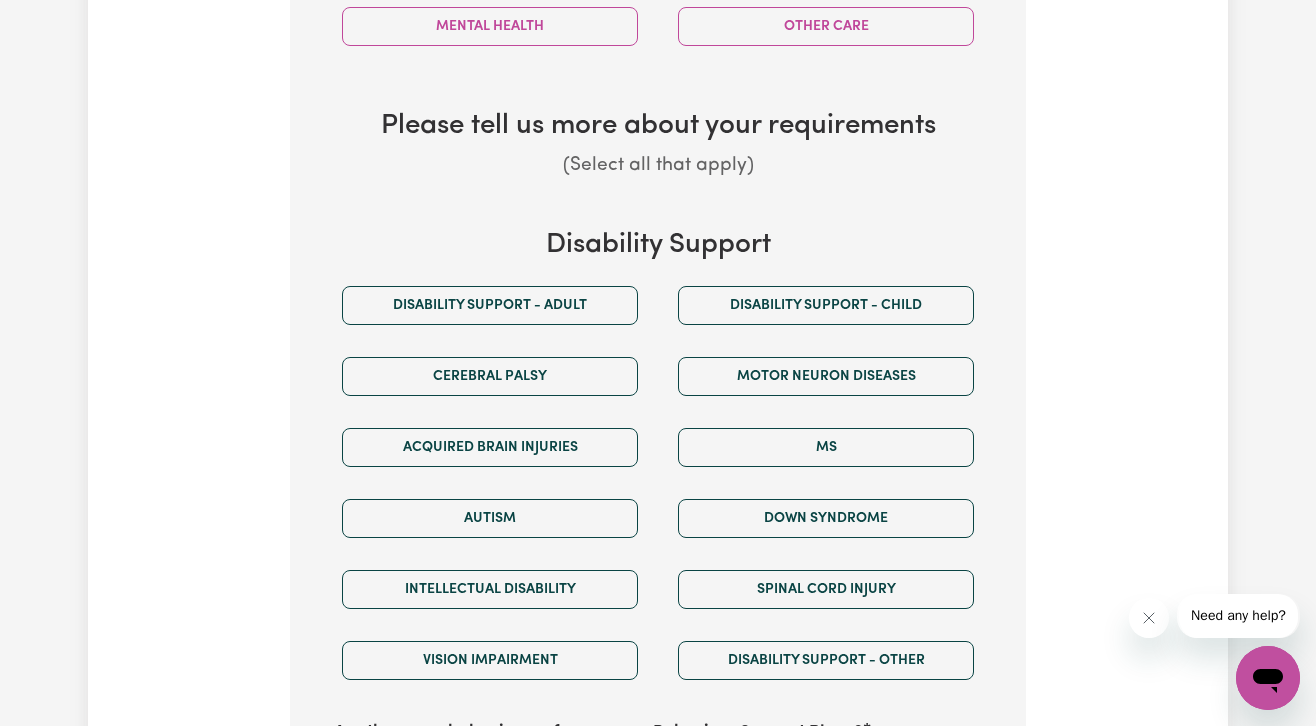 scroll, scrollTop: 970, scrollLeft: 0, axis: vertical 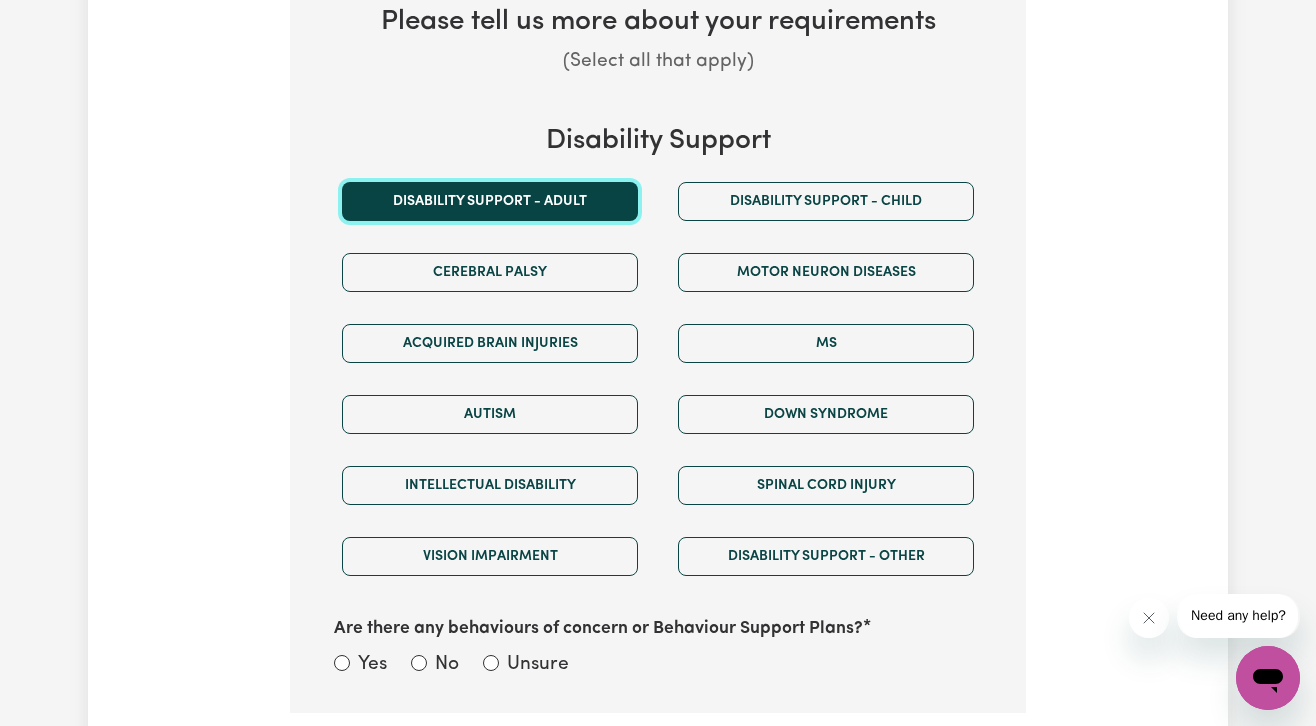 click on "Disability support - Adult" at bounding box center (490, 201) 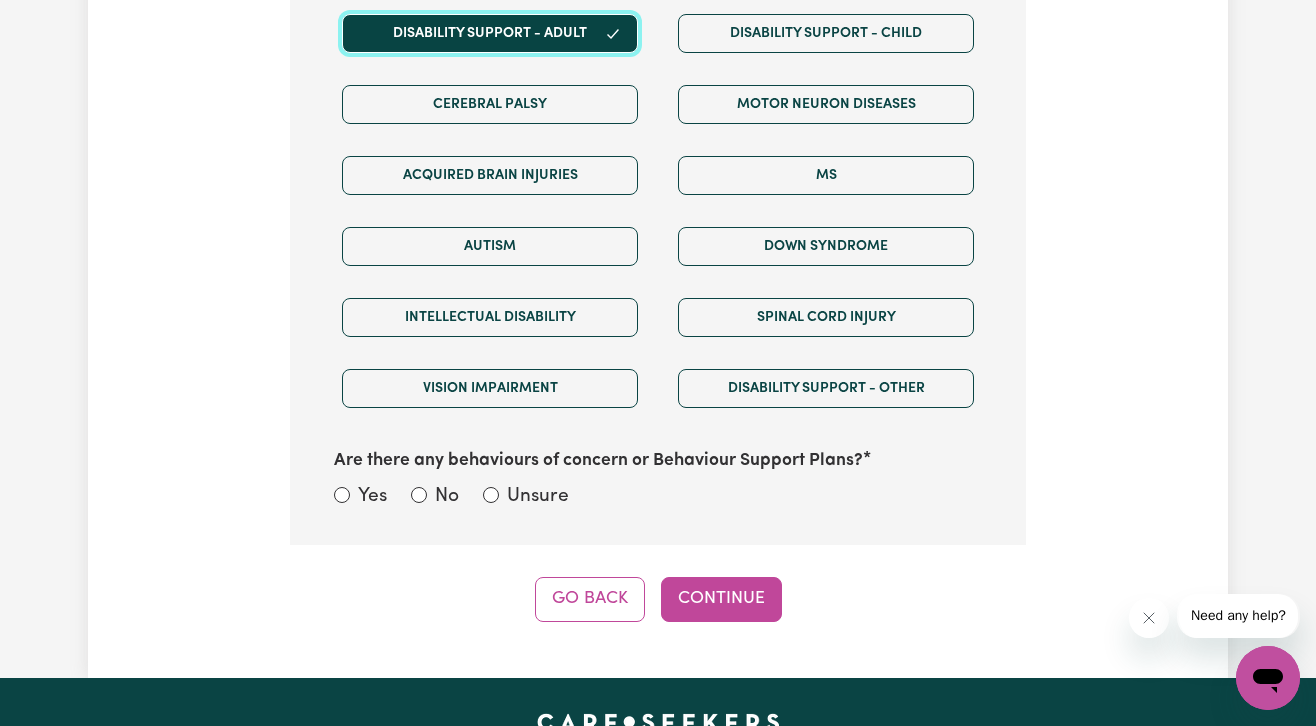 scroll, scrollTop: 1251, scrollLeft: 0, axis: vertical 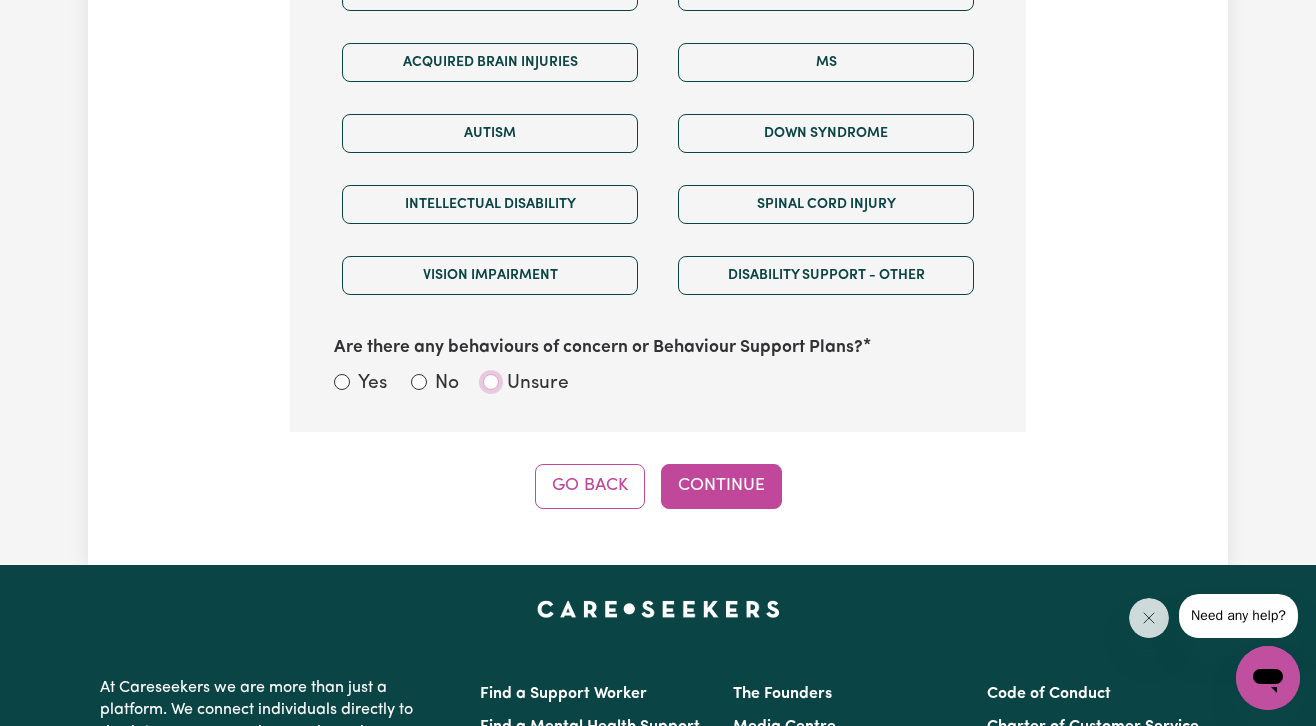 click on "Unsure" at bounding box center (491, 382) 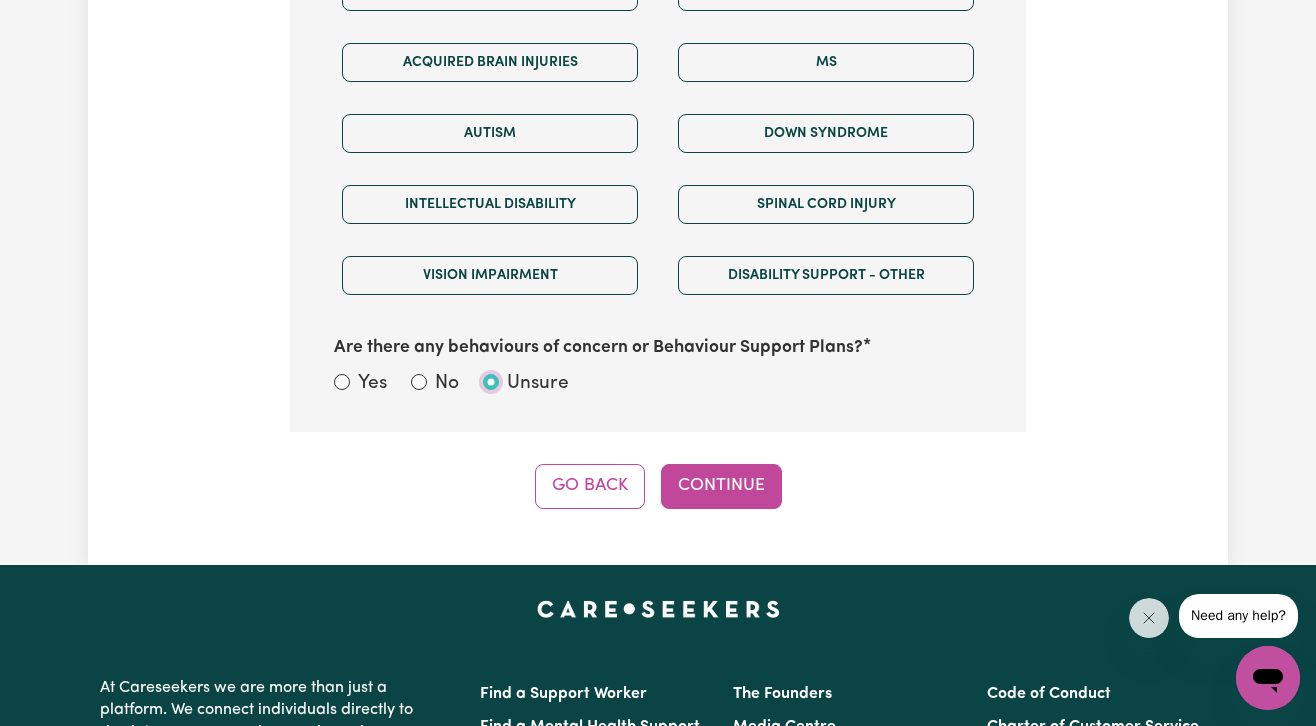 radio on "true" 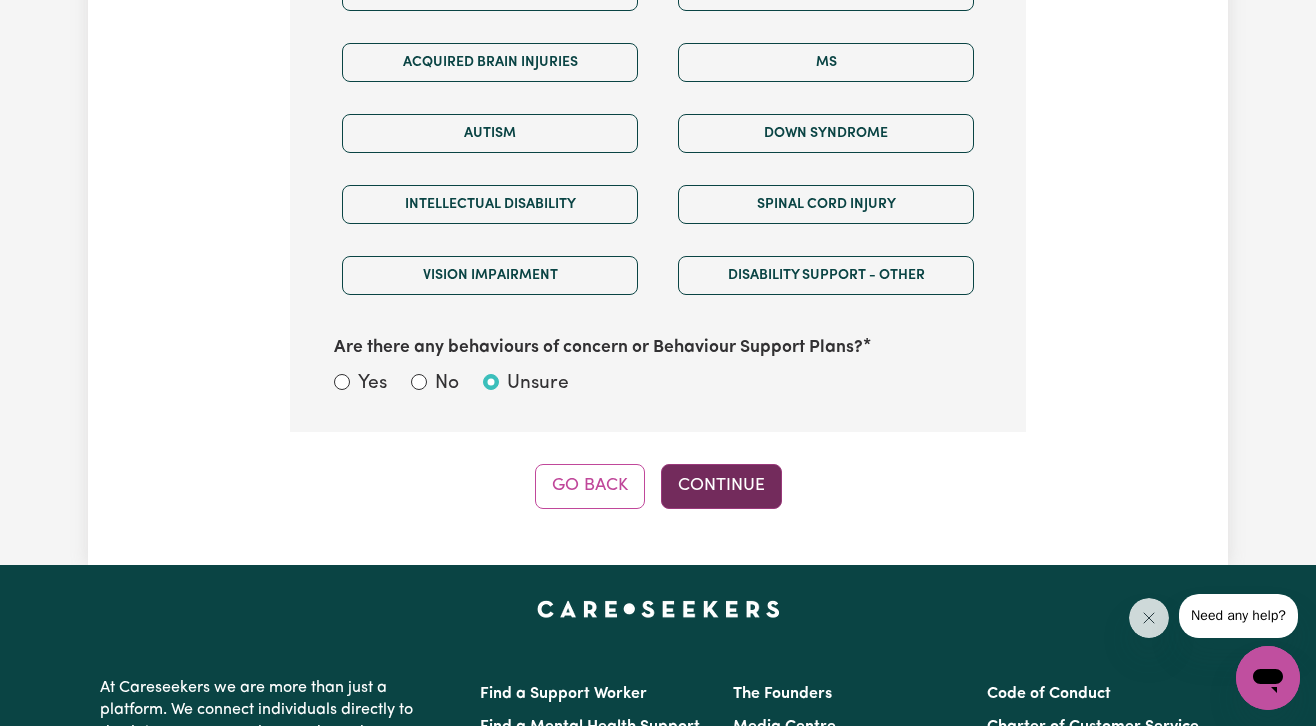 click on "Continue" at bounding box center (721, 486) 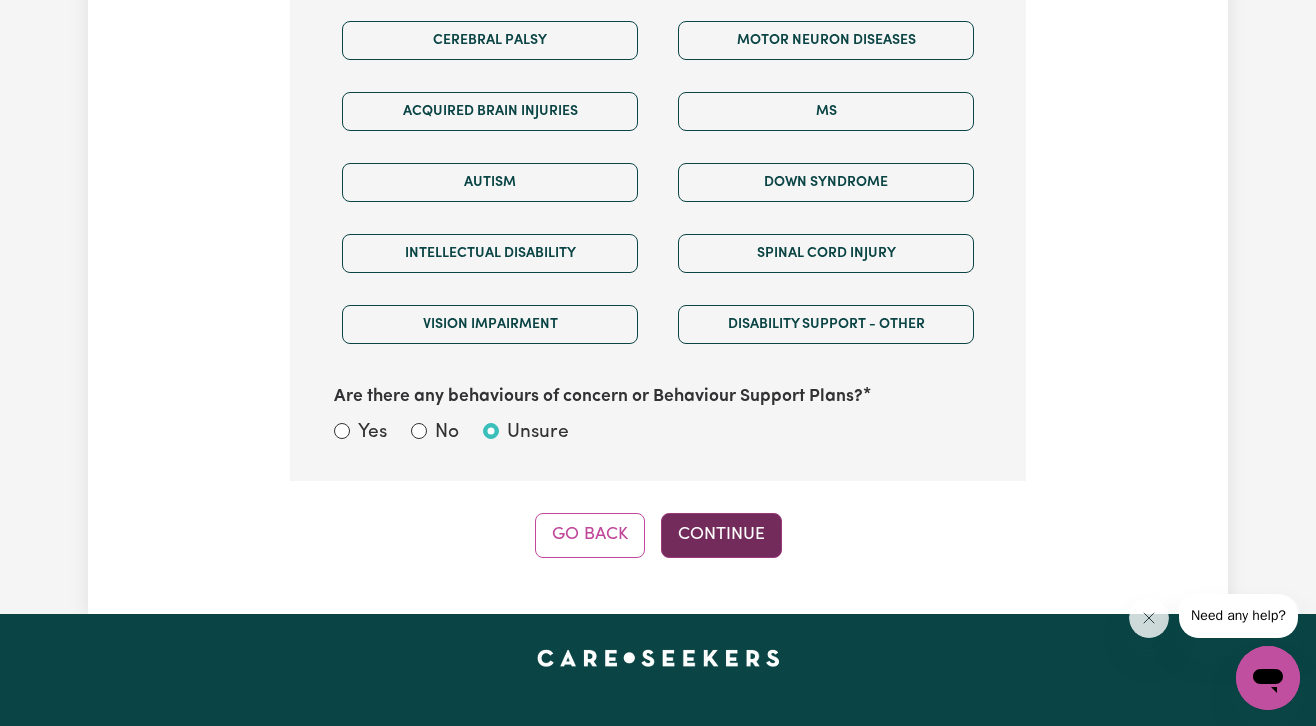 select on "NDIS_FUNDING_AGENCY_MANAGED" 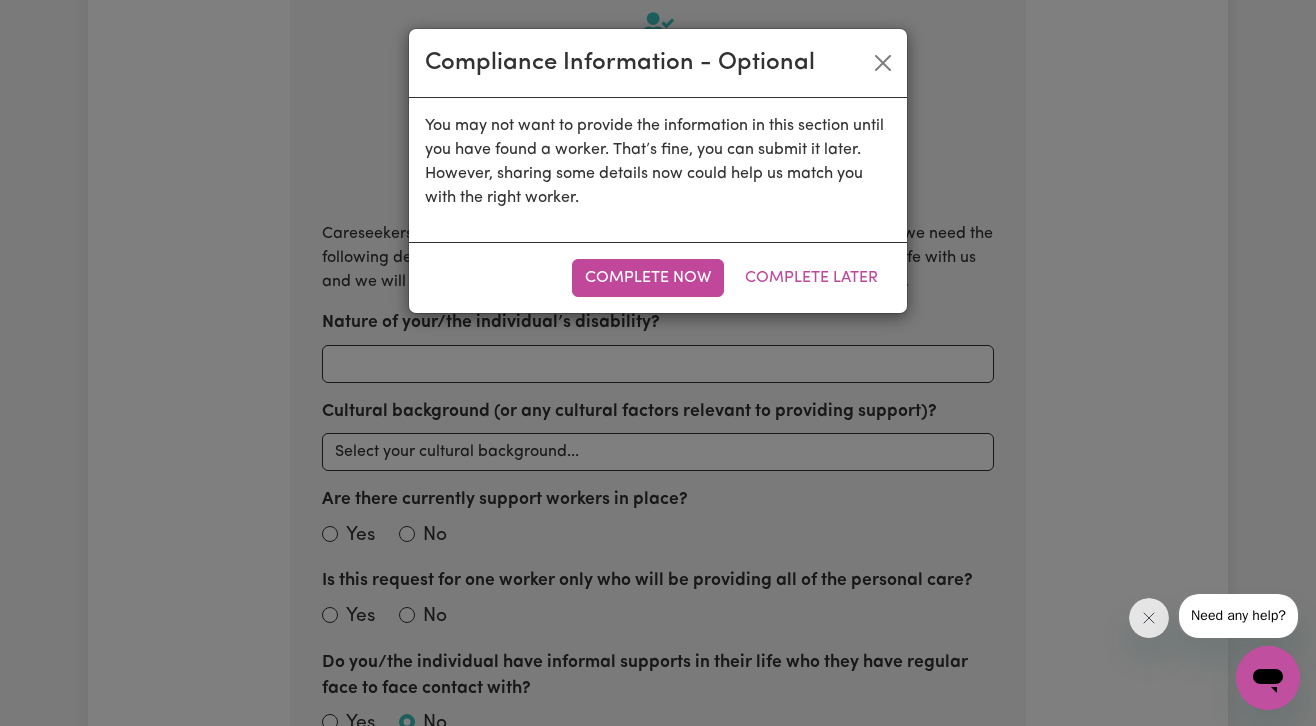 scroll, scrollTop: 519, scrollLeft: 0, axis: vertical 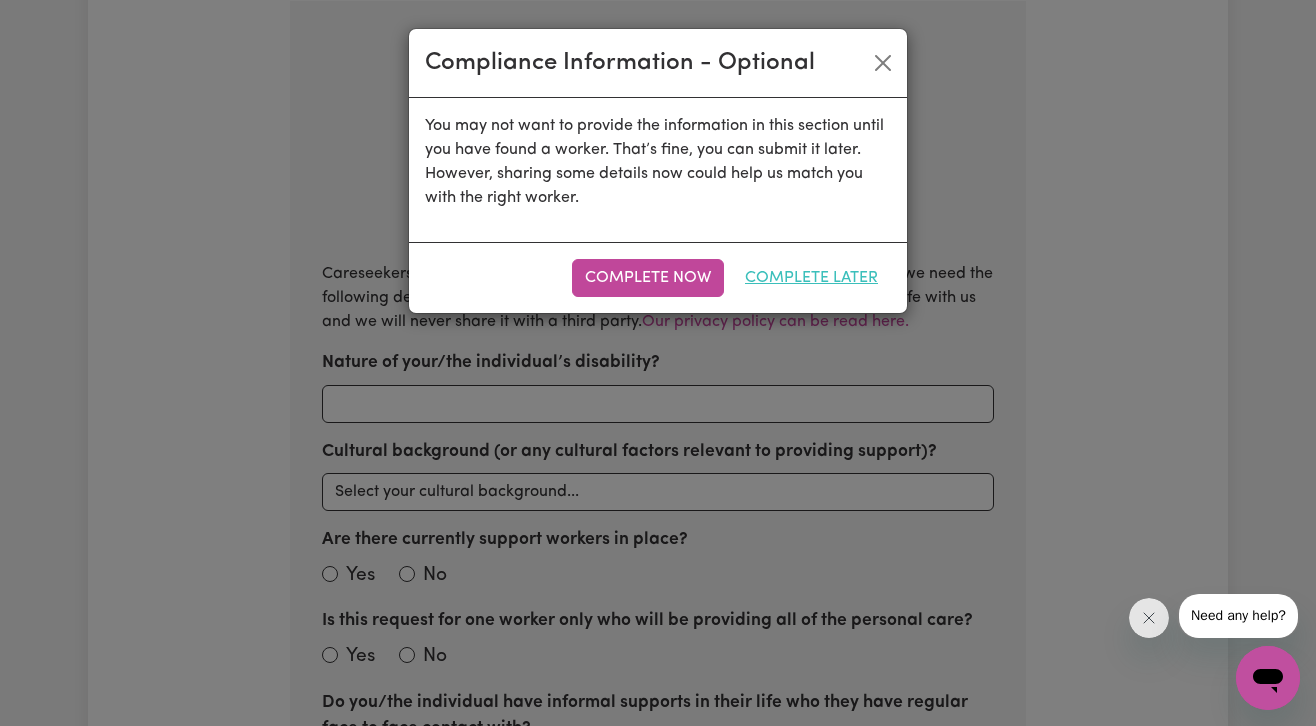 click on "Complete Later" at bounding box center [811, 278] 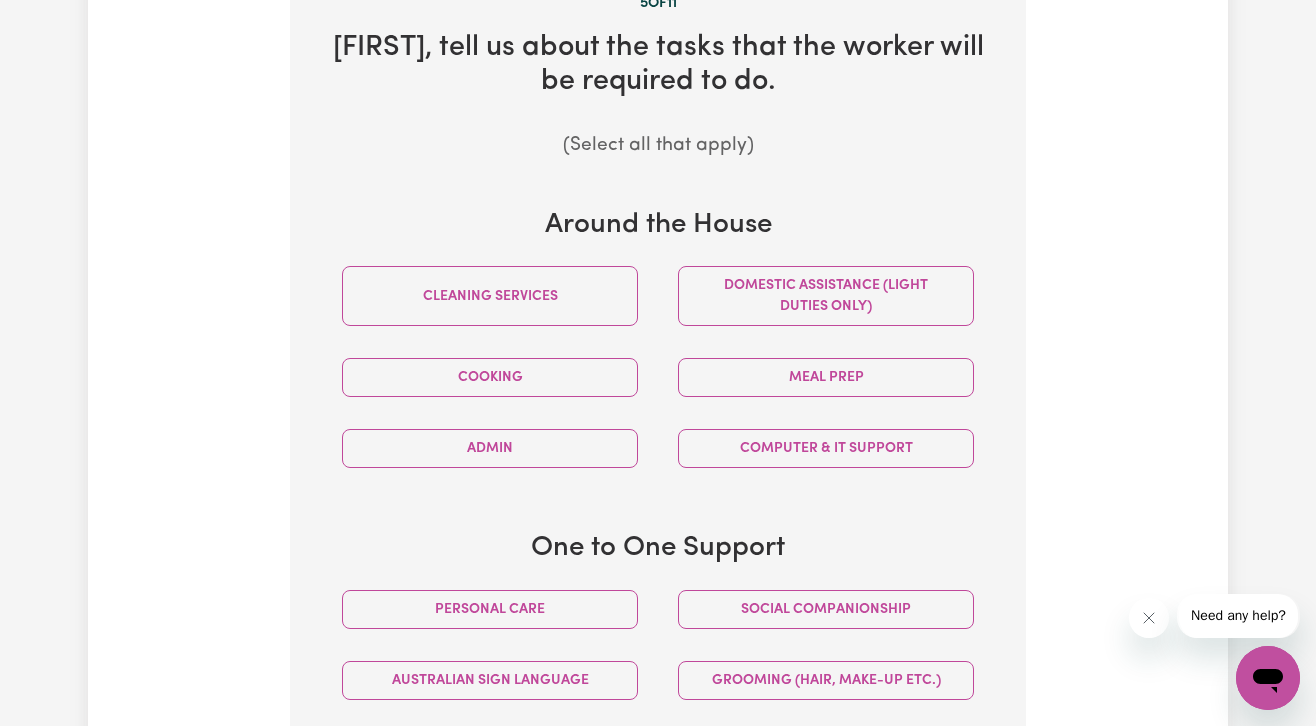 scroll, scrollTop: 689, scrollLeft: 0, axis: vertical 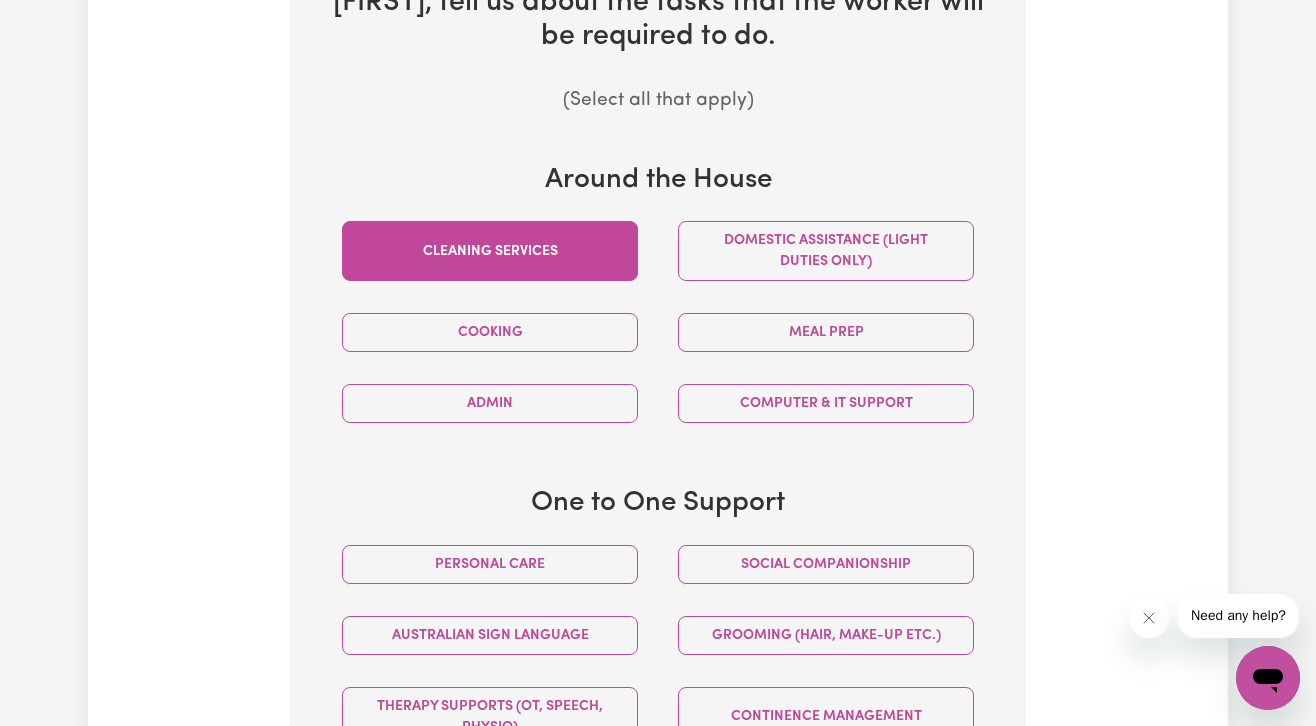 click on "Cleaning services" at bounding box center (490, 251) 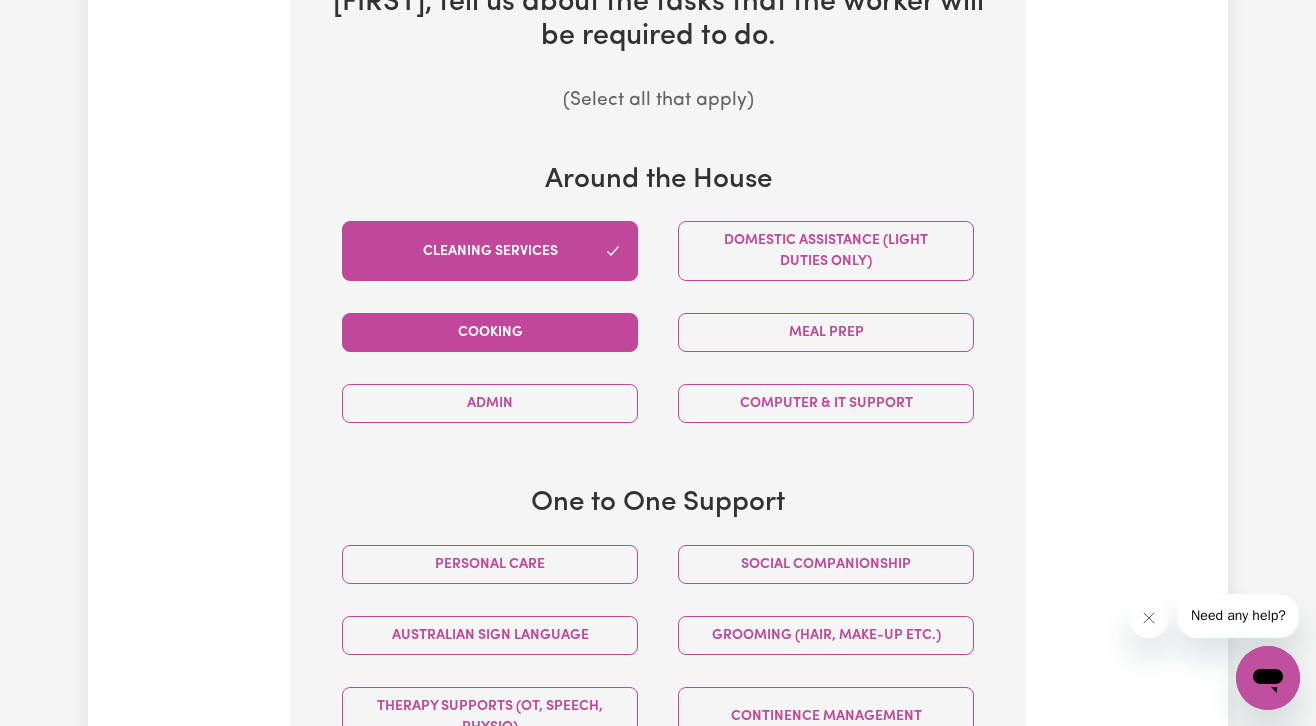 click on "Cooking" at bounding box center (490, 332) 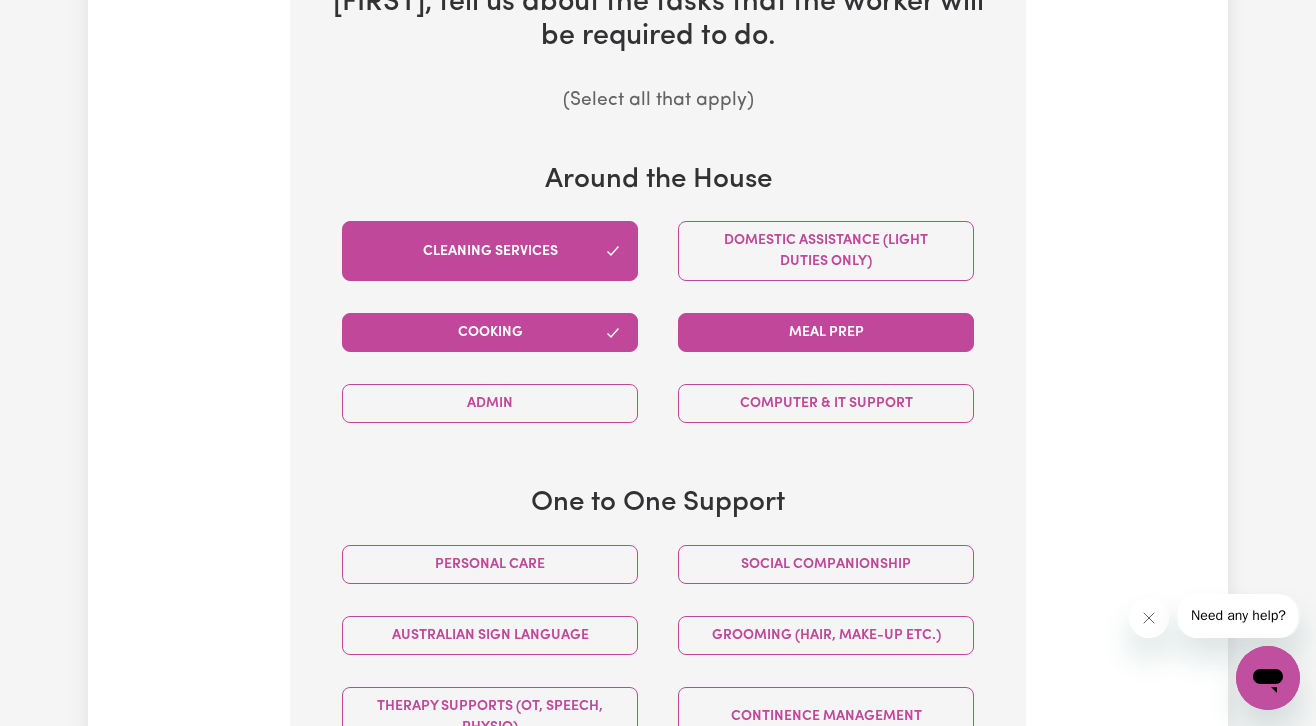 click on "Meal prep" at bounding box center [826, 332] 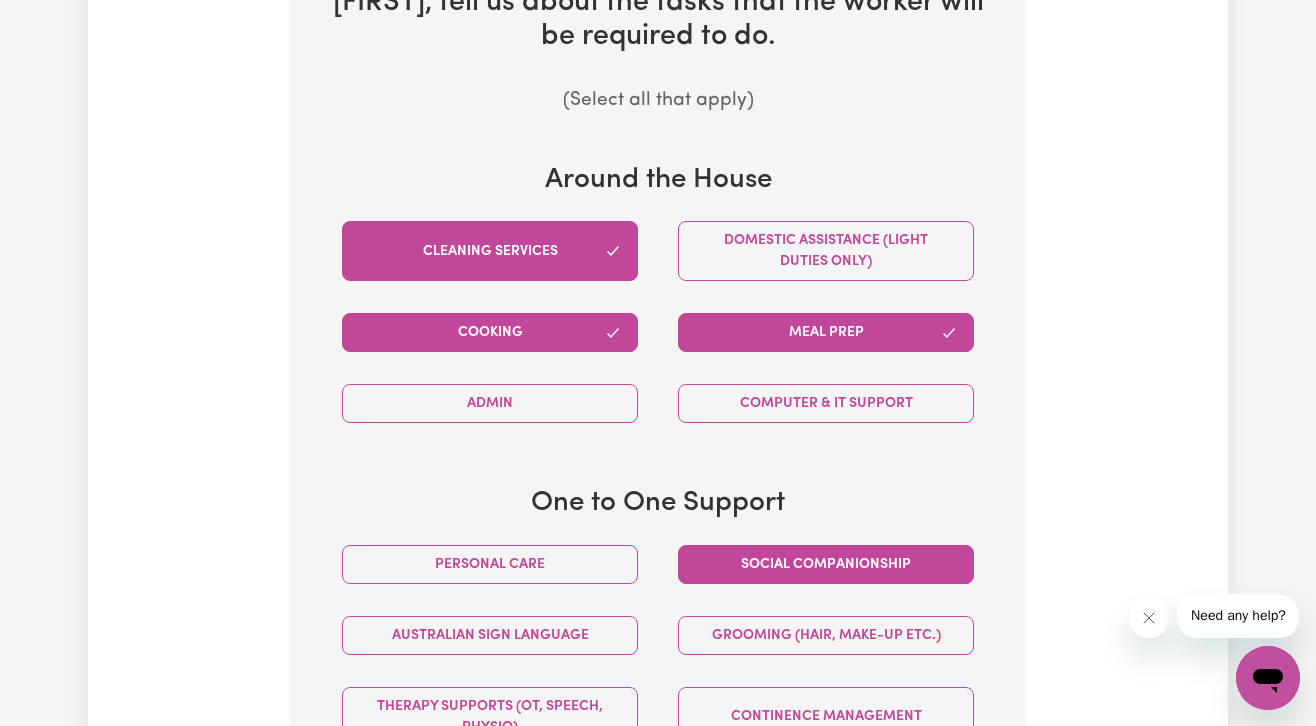 click on "Social companionship" at bounding box center (826, 564) 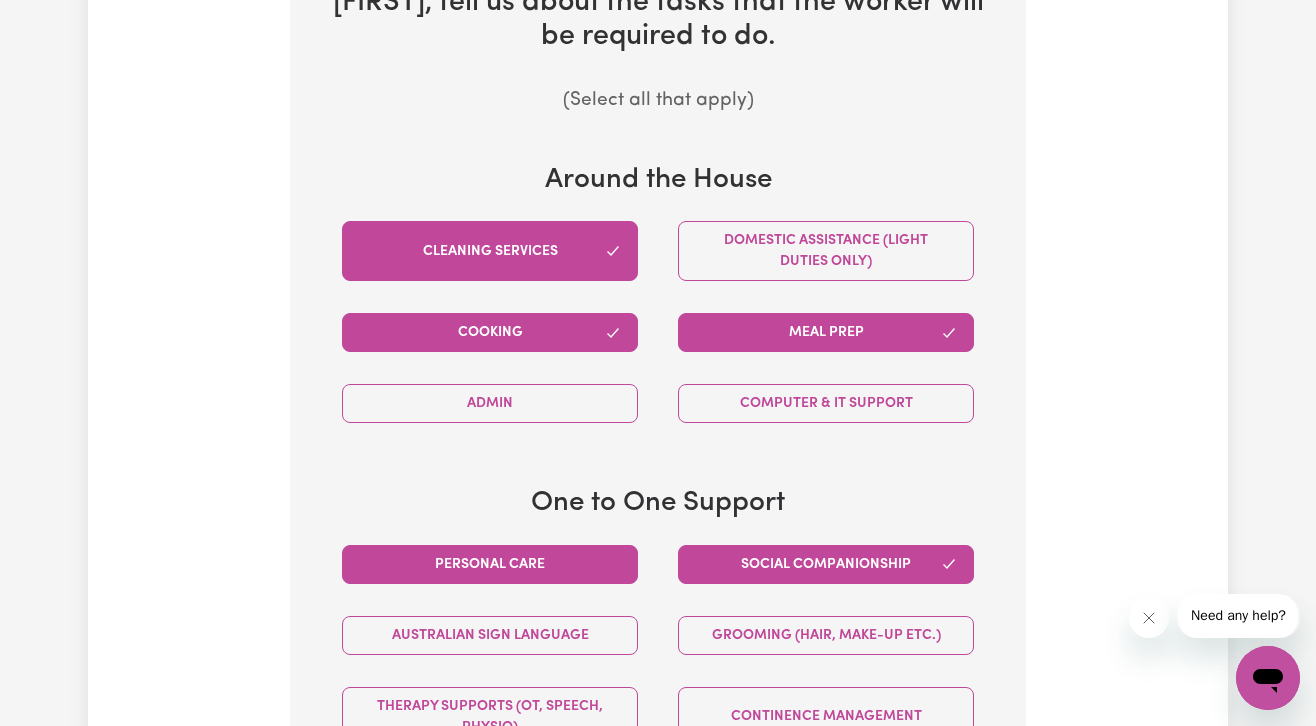 click on "Personal care" at bounding box center [490, 564] 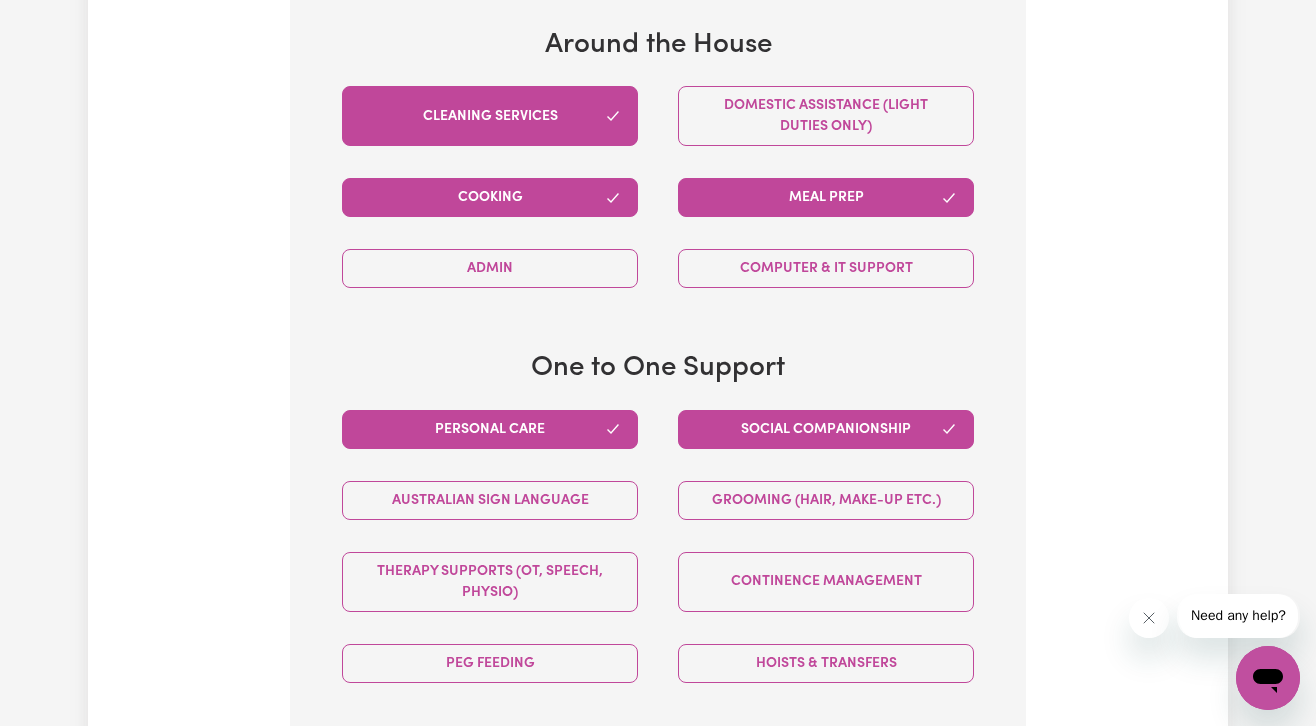 scroll, scrollTop: 1332, scrollLeft: 0, axis: vertical 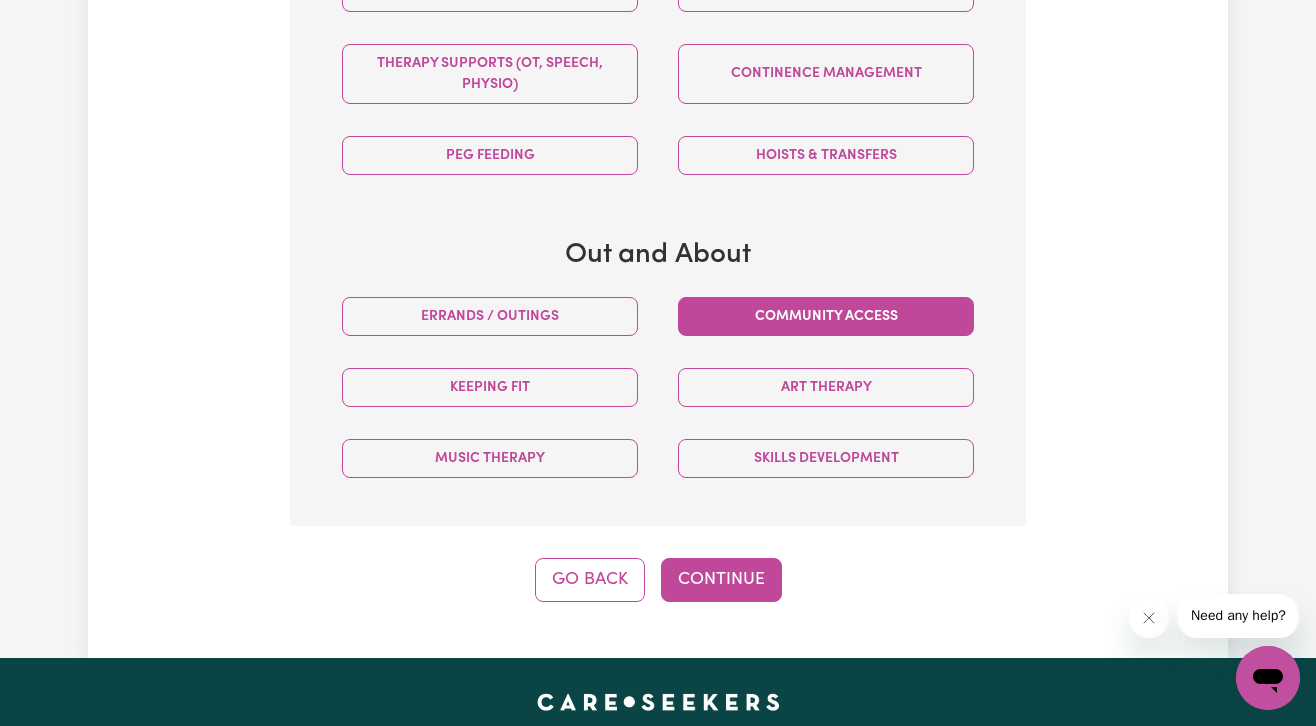 click on "Community access" at bounding box center [826, 316] 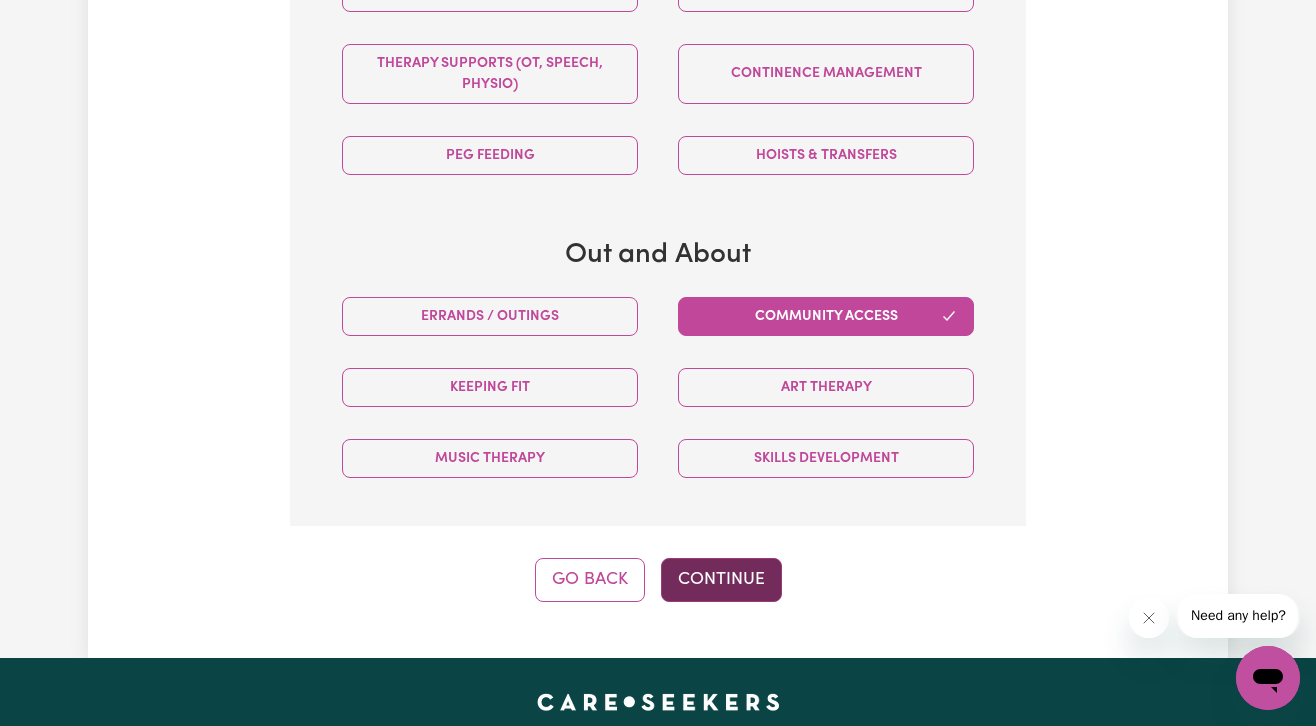 click on "Continue" at bounding box center (721, 580) 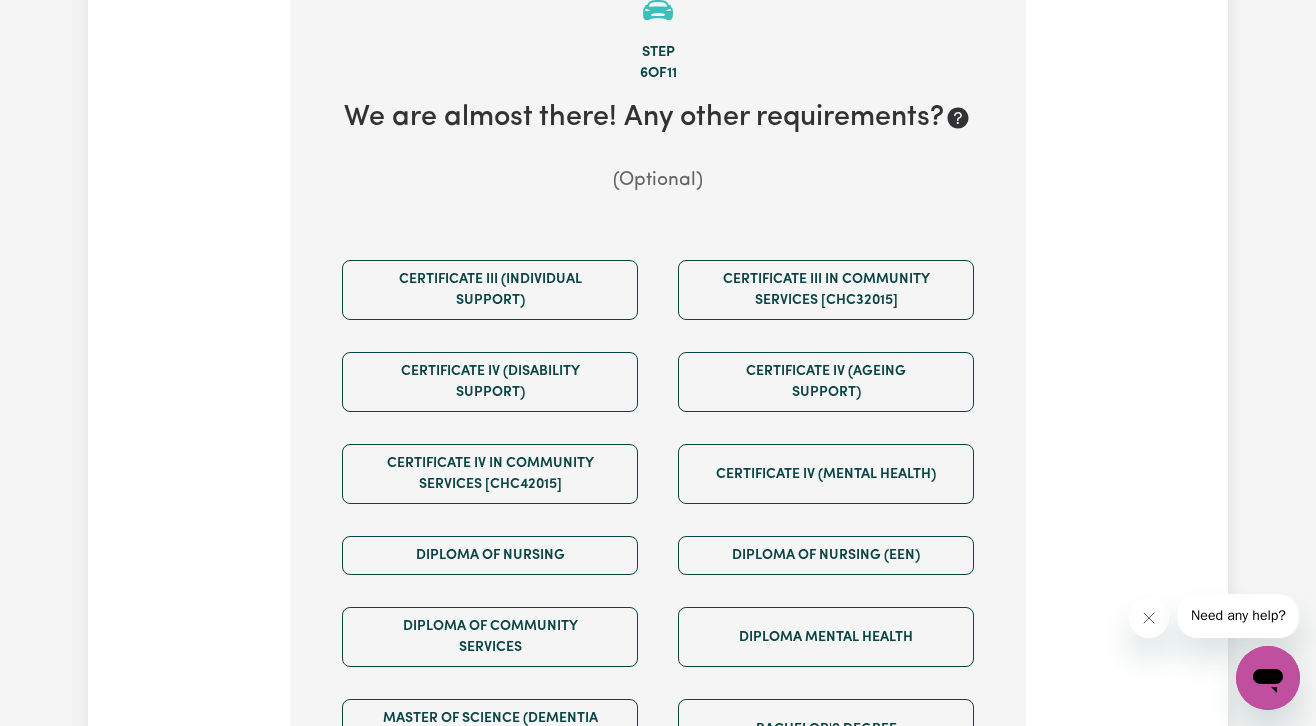 scroll, scrollTop: 519, scrollLeft: 0, axis: vertical 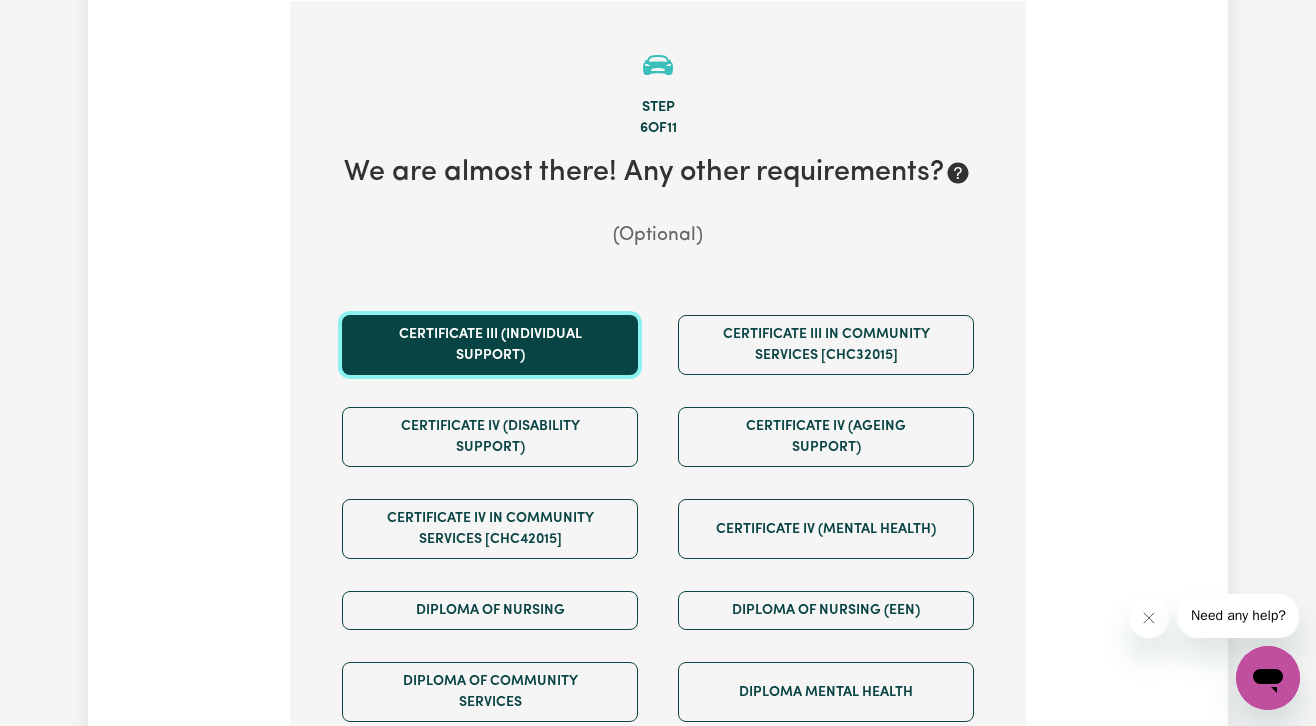 click on "Certificate III (Individual Support)" at bounding box center (490, 345) 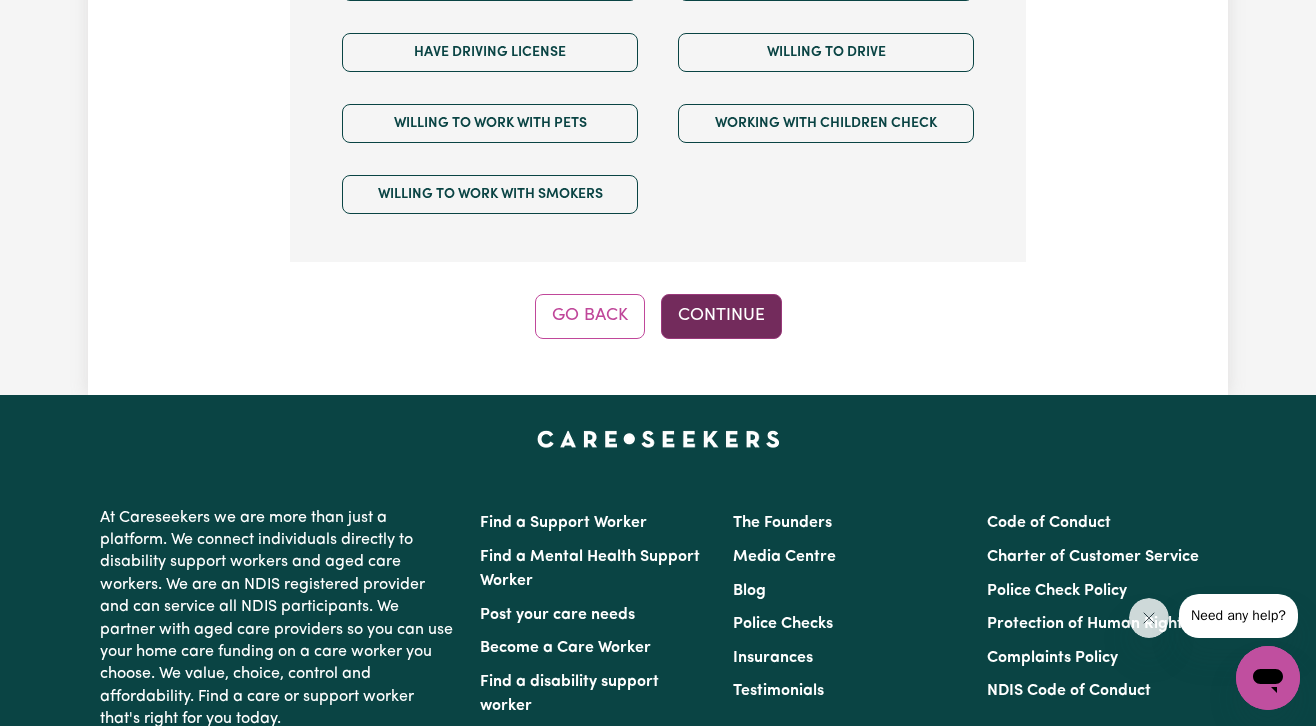 click on "Continue" at bounding box center (721, 316) 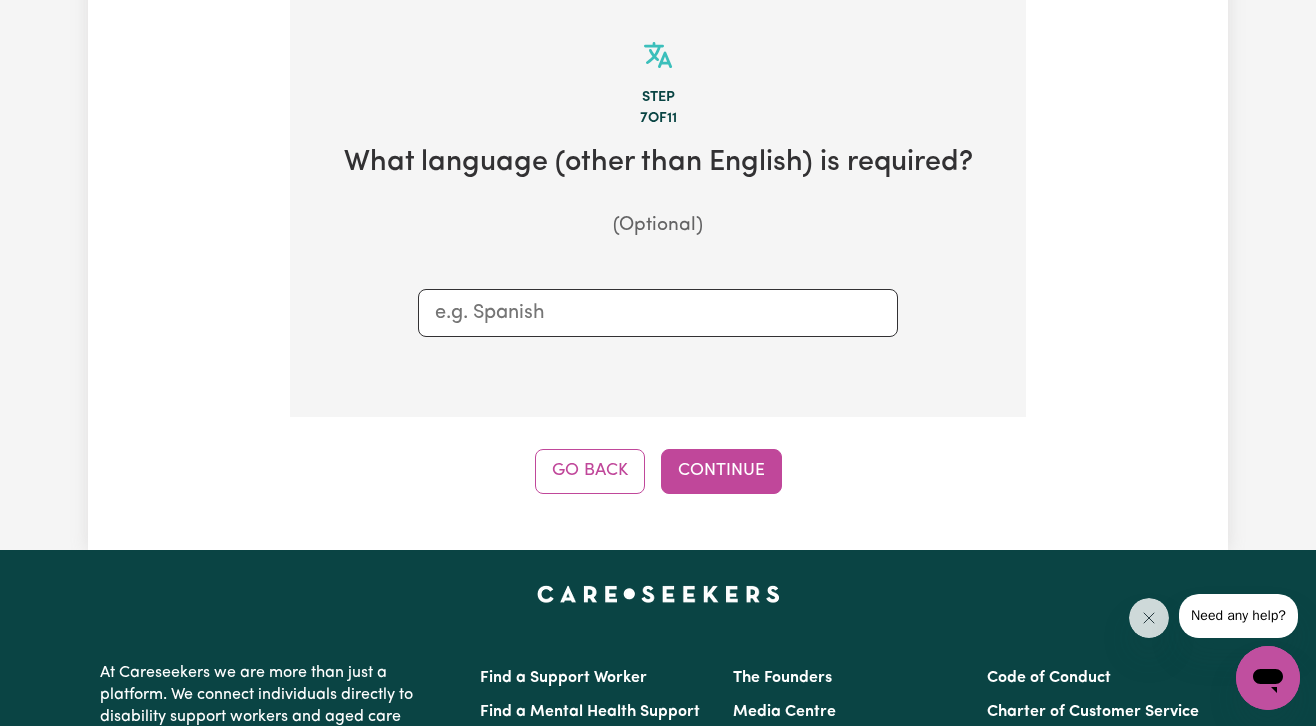 scroll, scrollTop: 519, scrollLeft: 0, axis: vertical 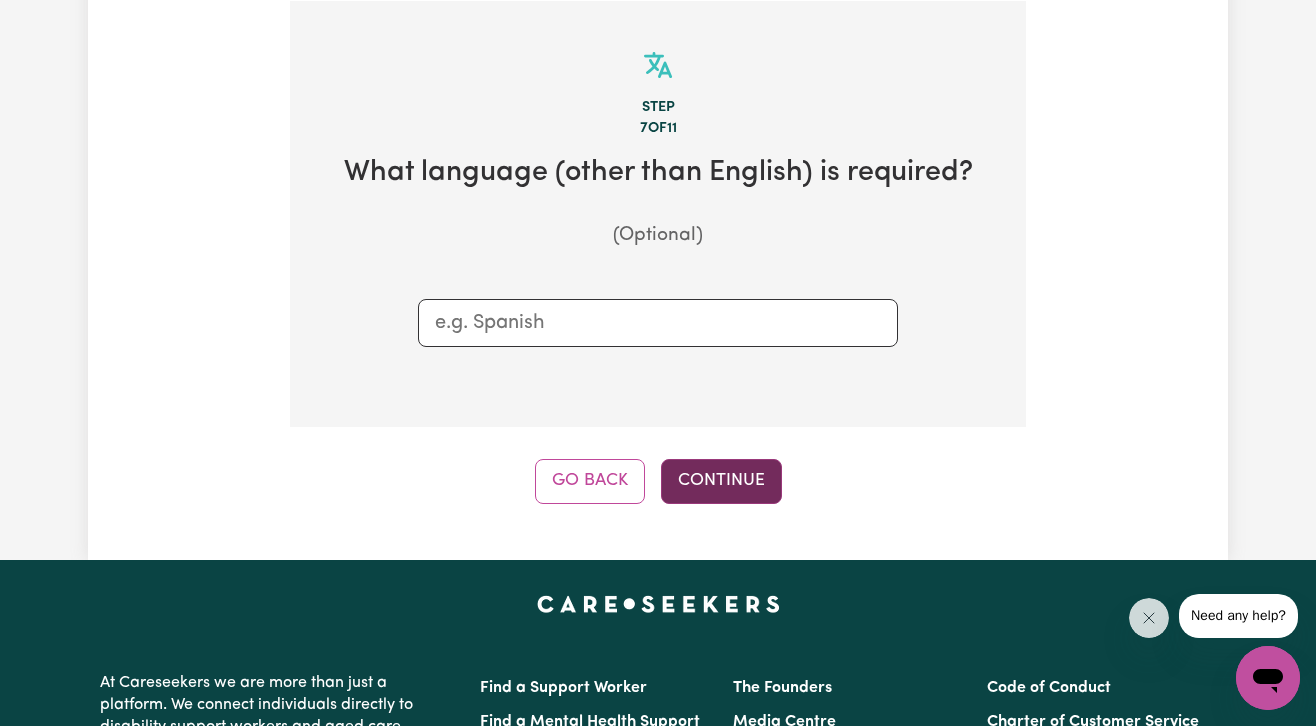 click on "Continue" at bounding box center (721, 481) 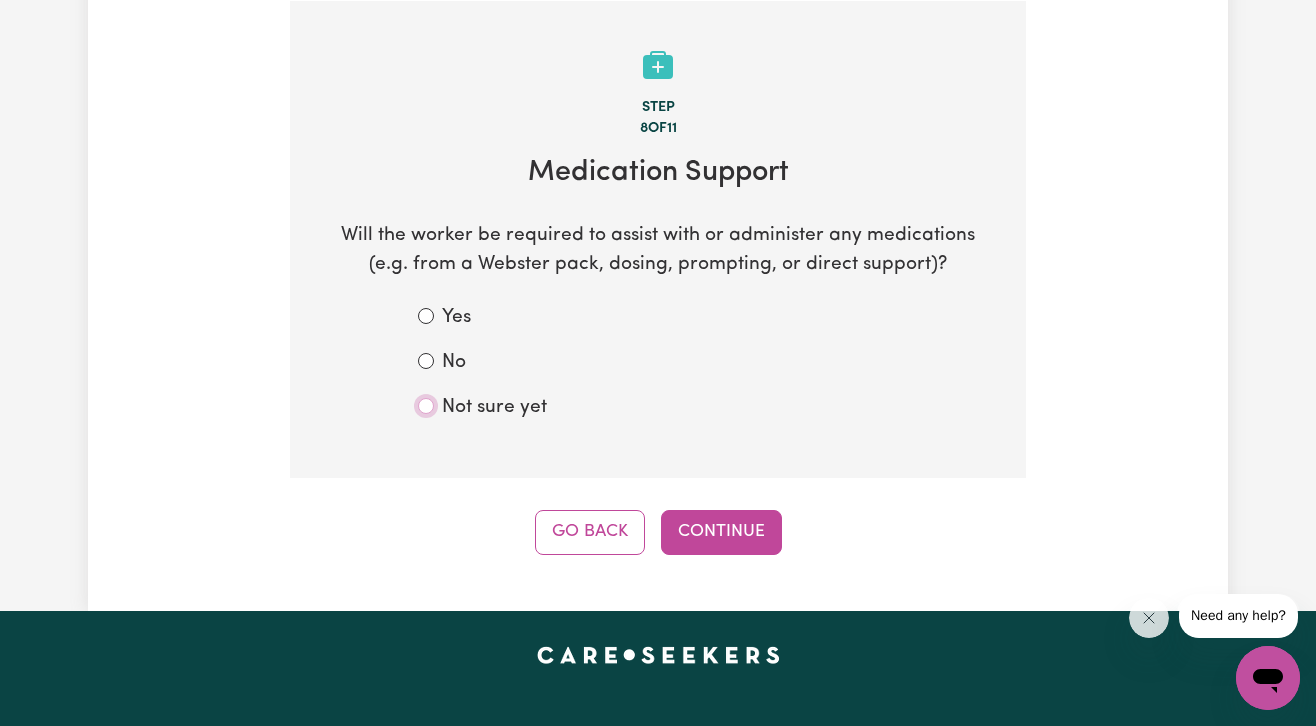 click on "Not sure yet" at bounding box center (426, 406) 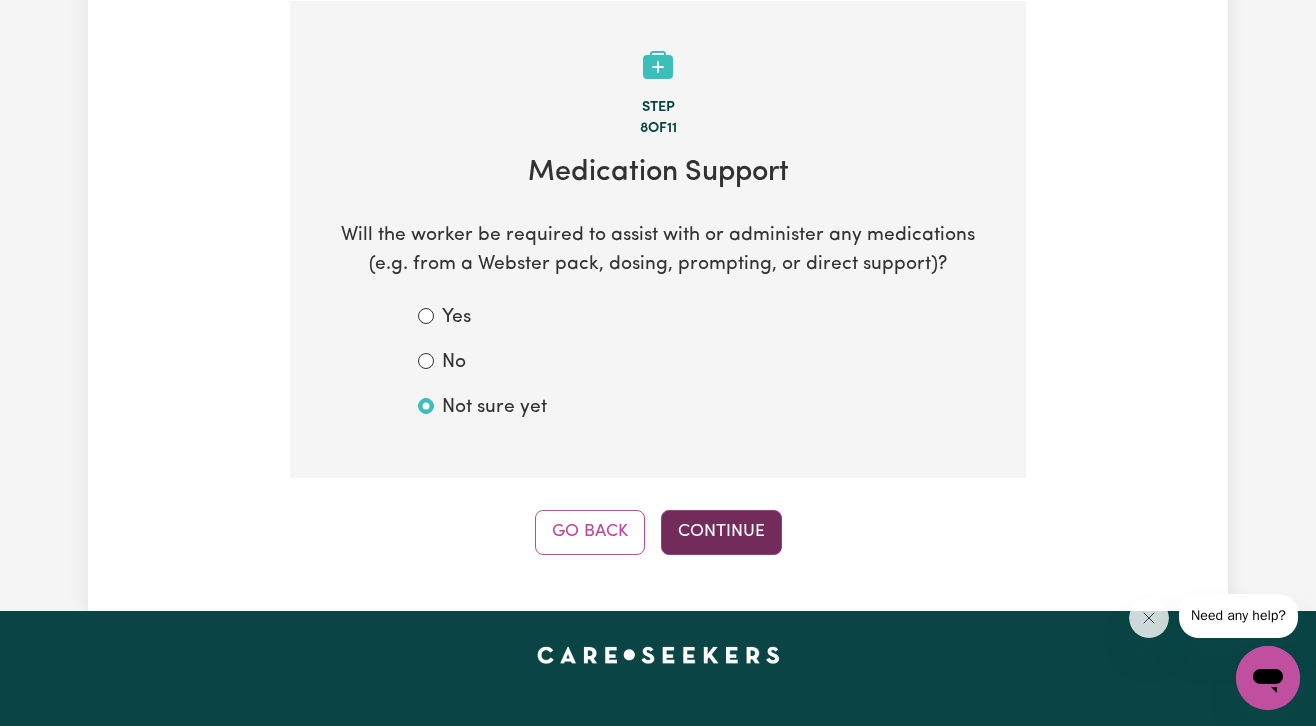 click on "Continue" at bounding box center (721, 532) 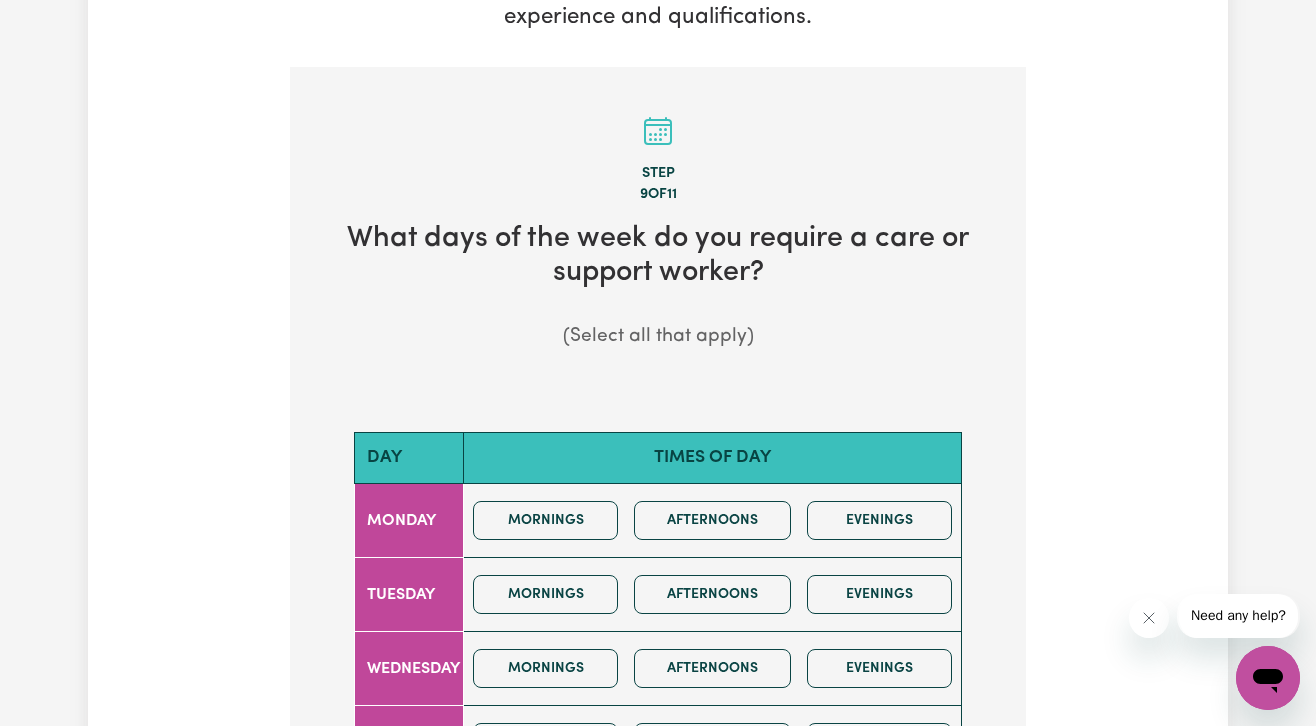 scroll, scrollTop: 477, scrollLeft: 0, axis: vertical 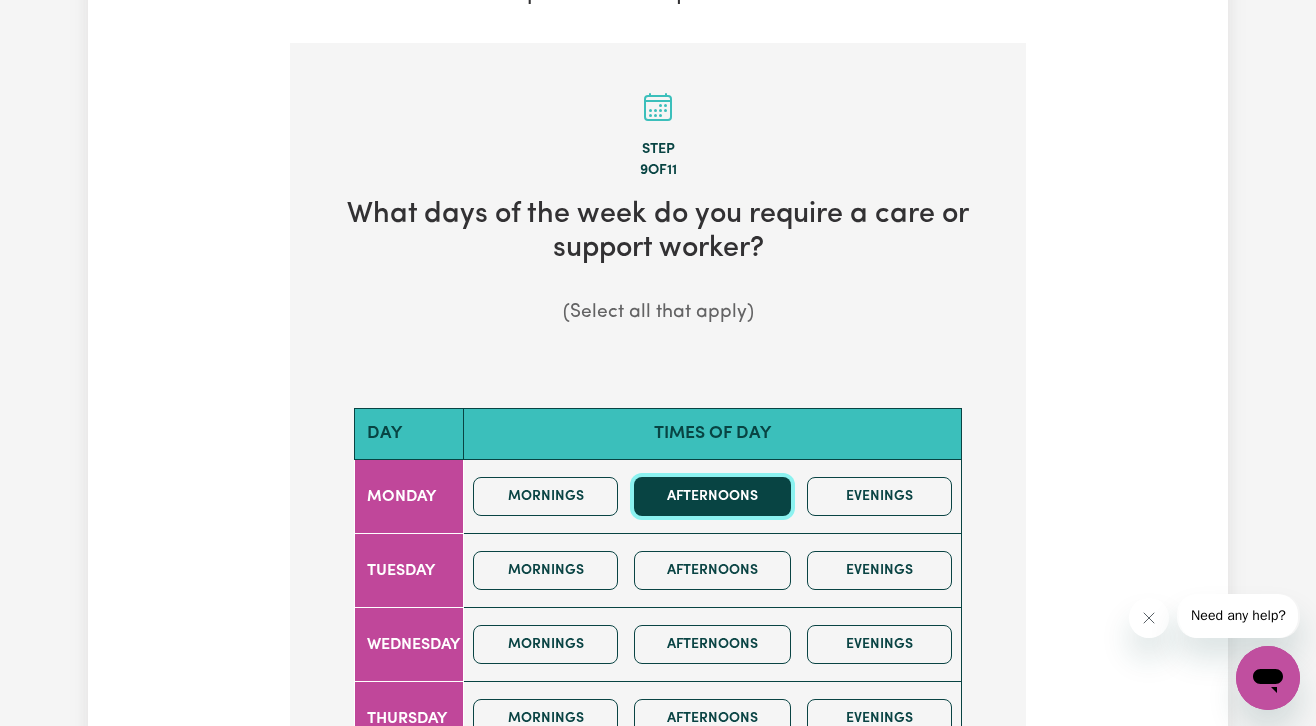 click on "Afternoons" at bounding box center [712, 496] 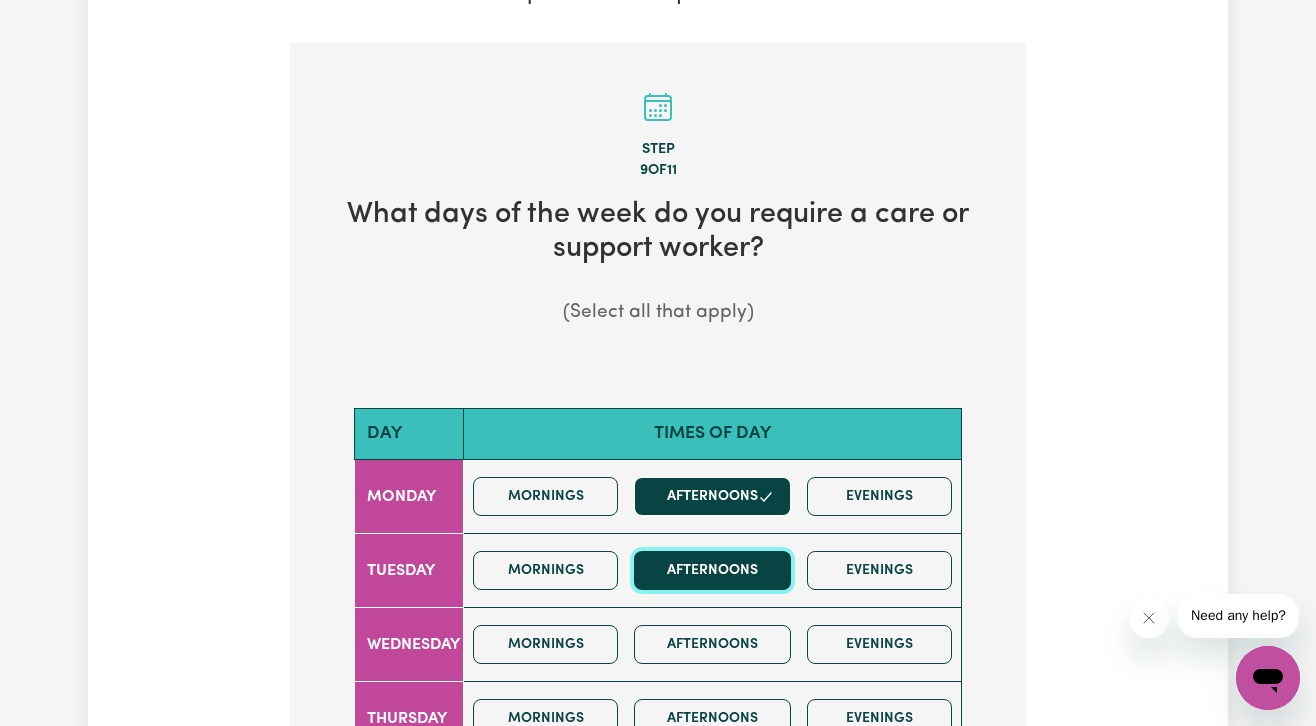 click on "Afternoons" at bounding box center (712, 570) 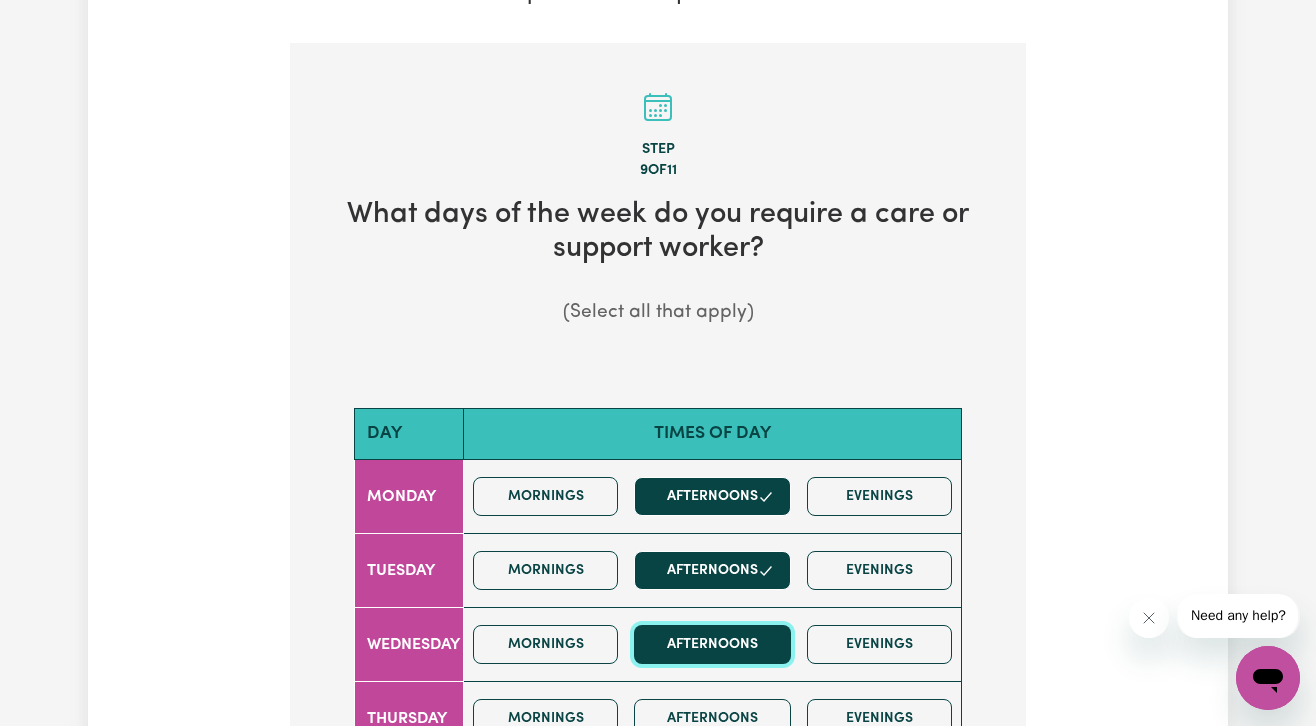 click on "Afternoons" at bounding box center [712, 644] 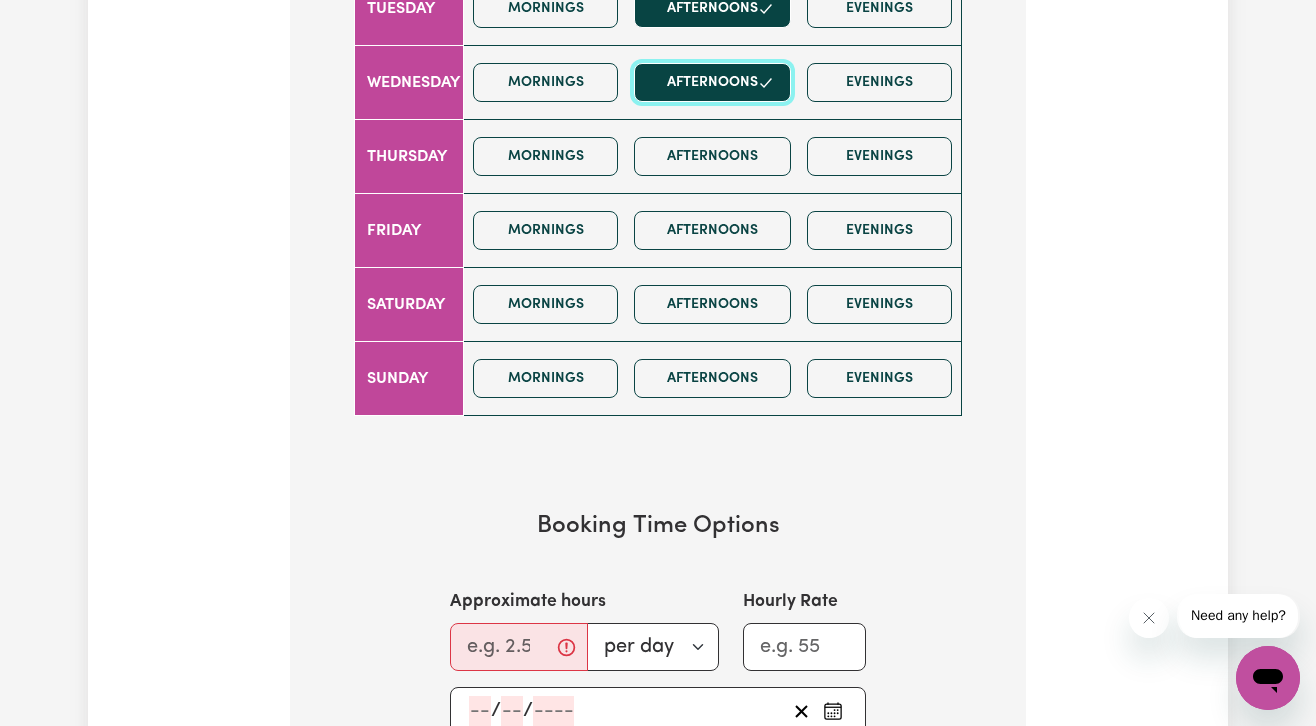 scroll, scrollTop: 1212, scrollLeft: 0, axis: vertical 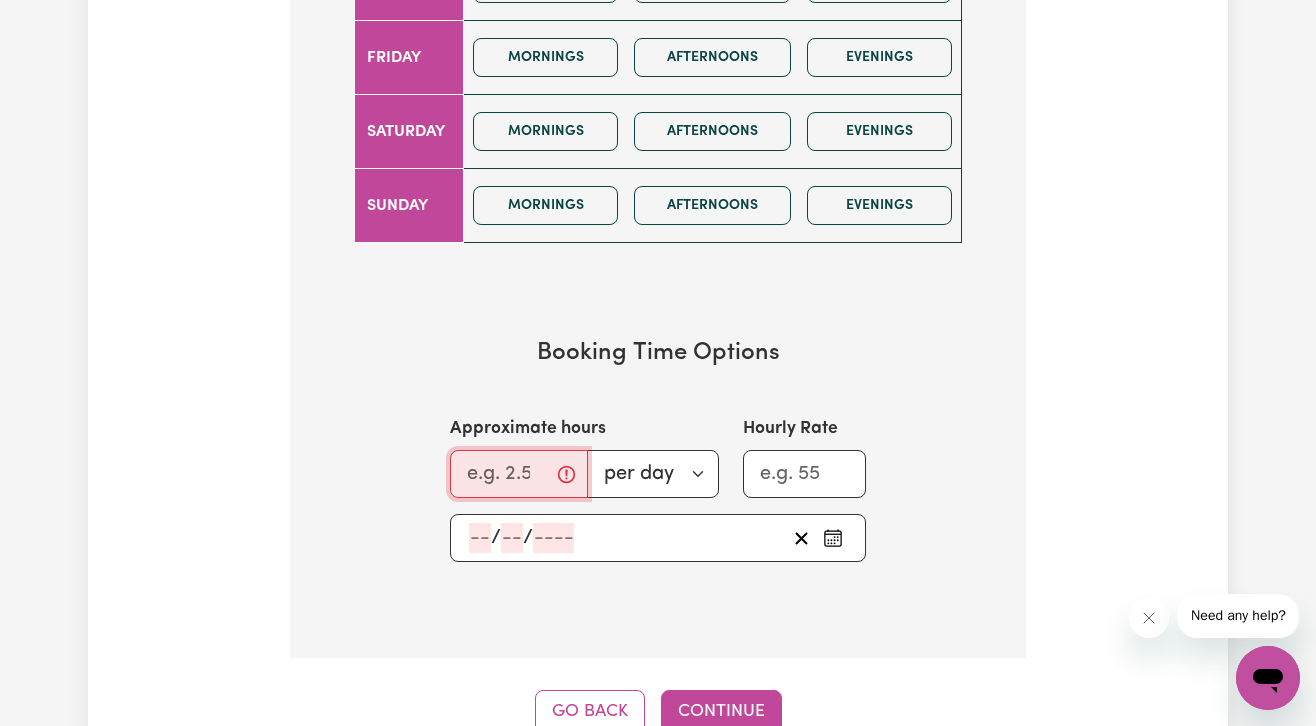 click on "Approximate hours" at bounding box center [519, 474] 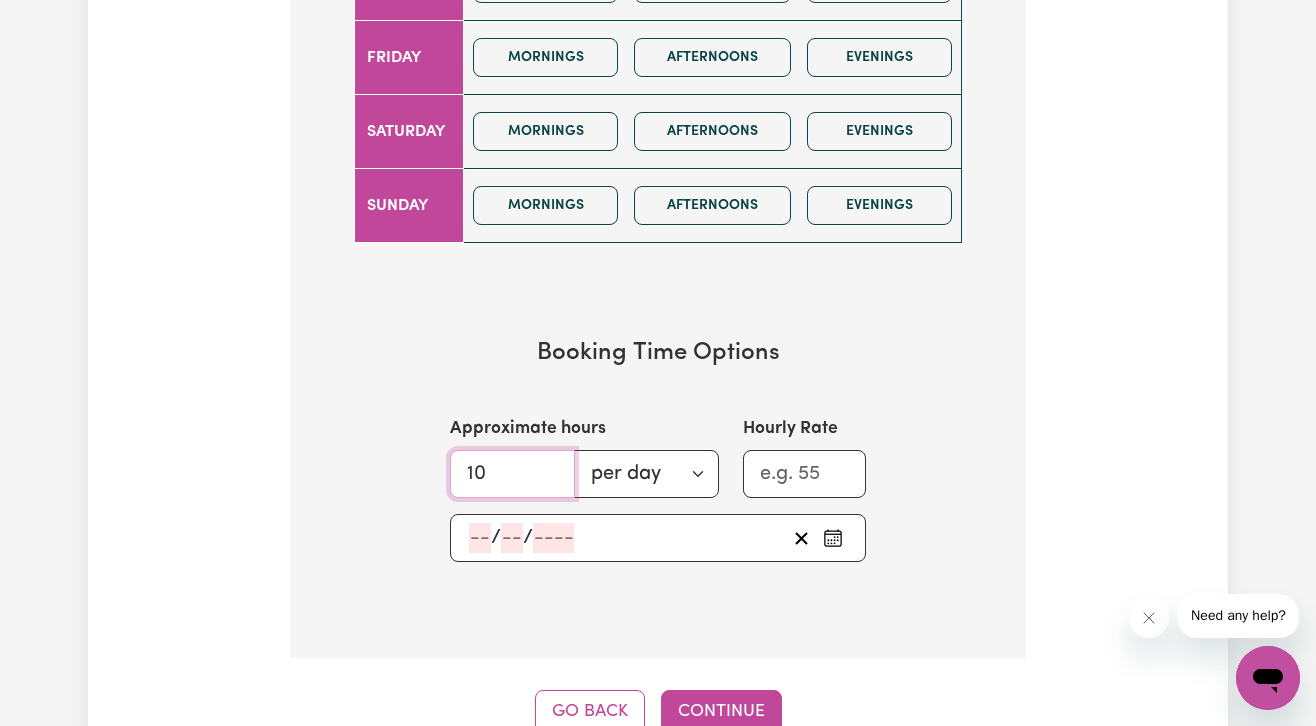 type on "10" 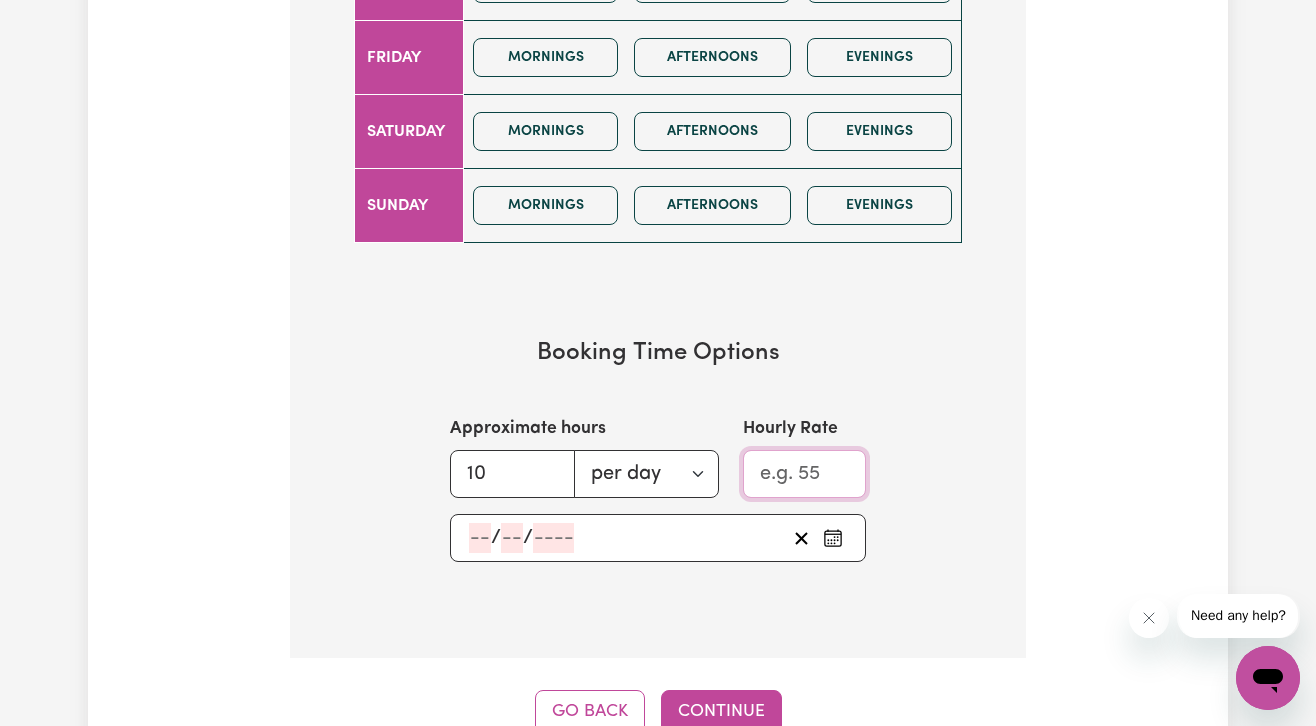 click on "Hourly Rate" at bounding box center (804, 474) 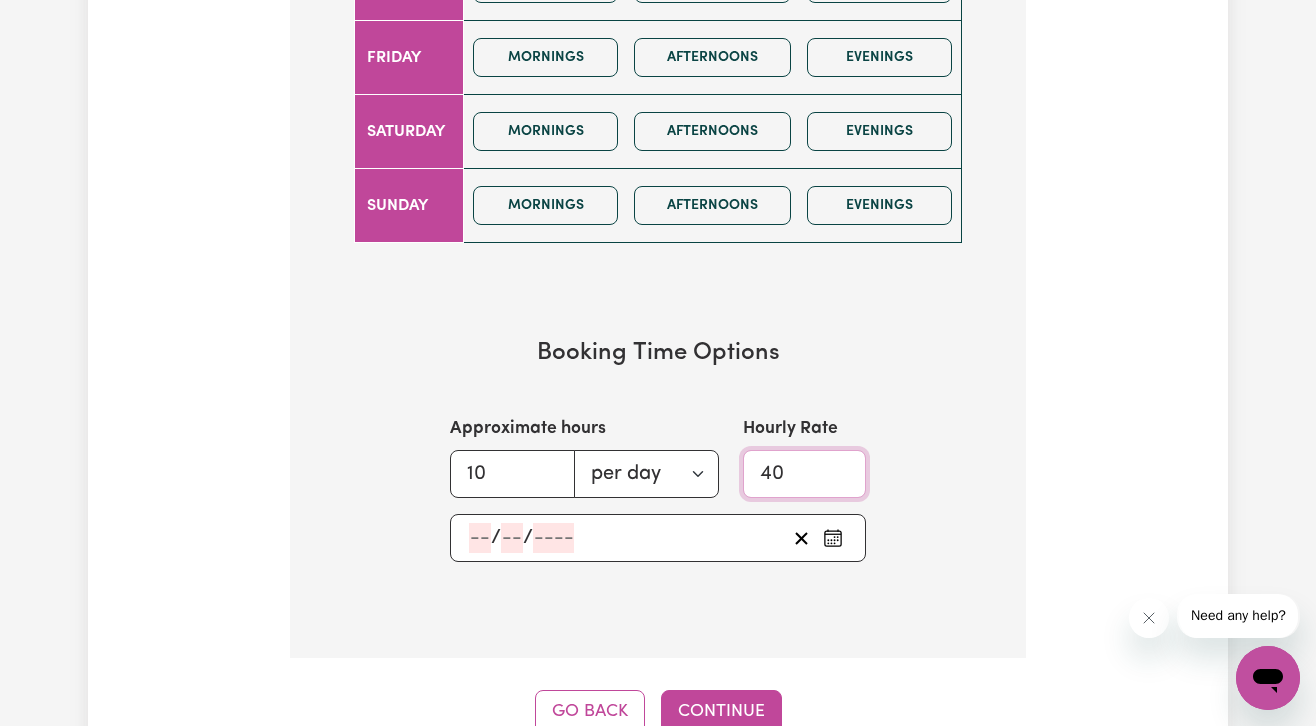 type on "40" 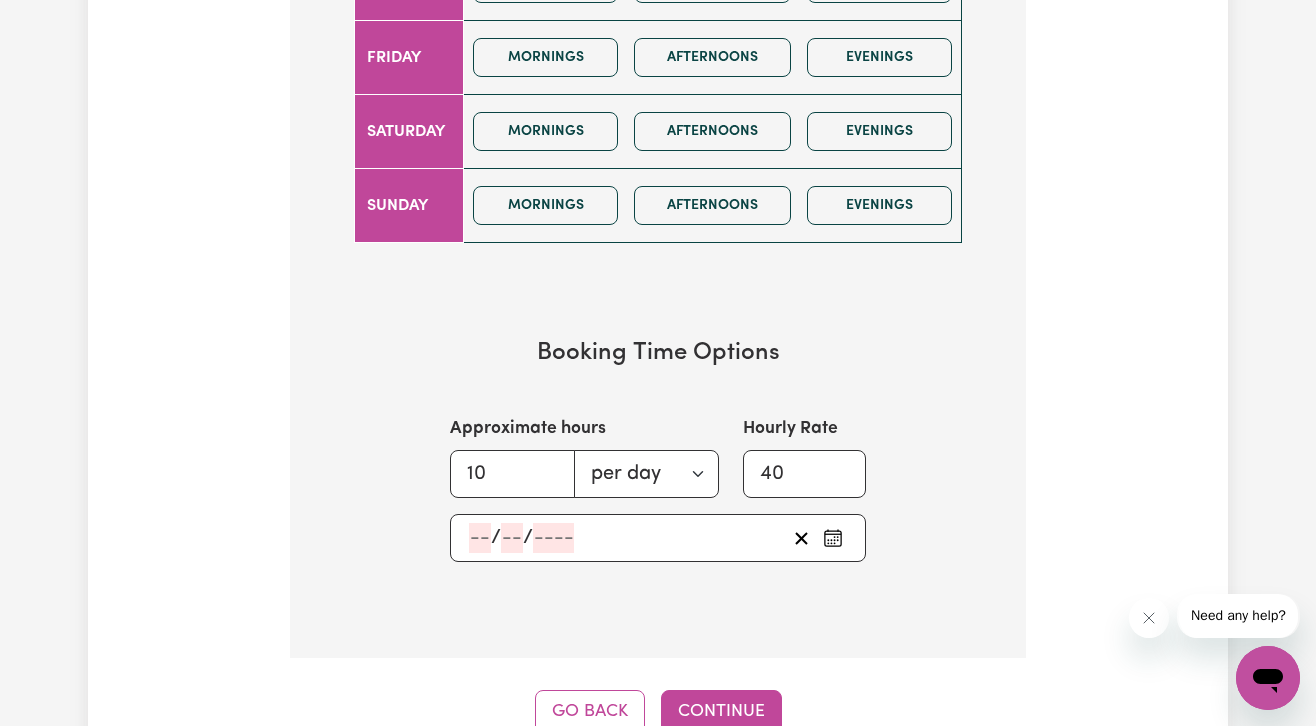click on "/" 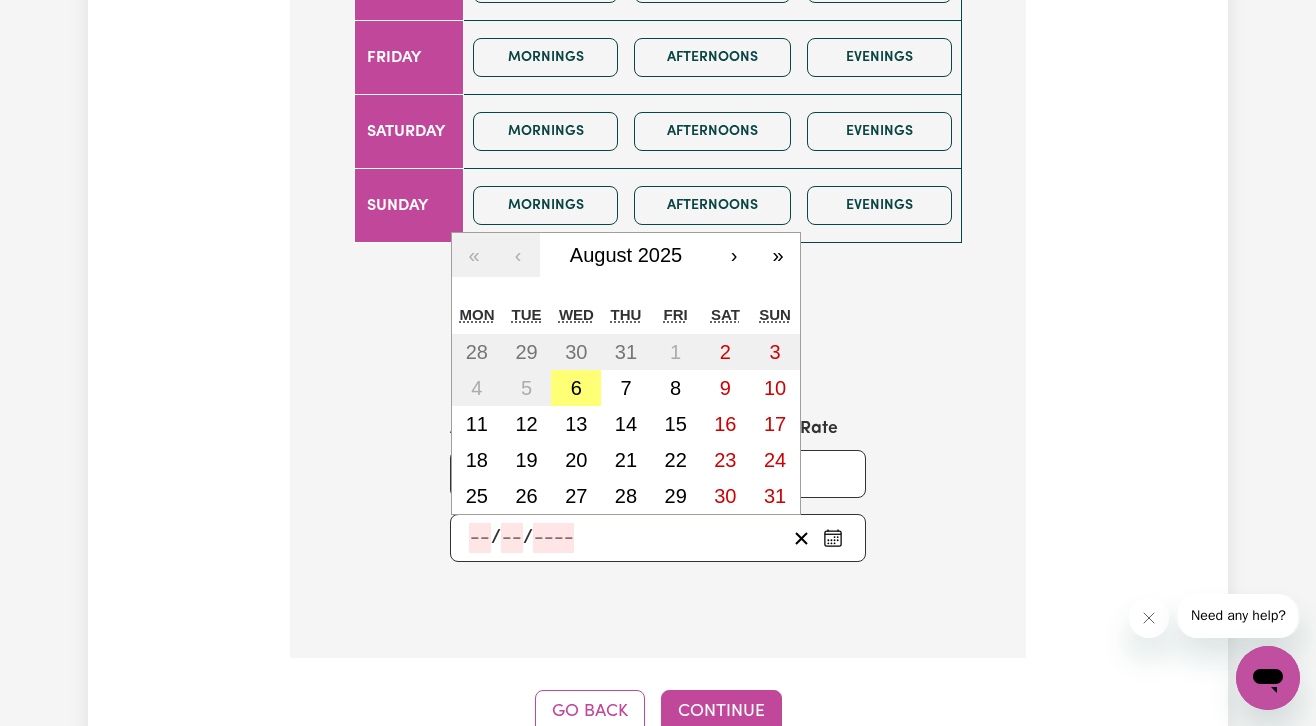 click 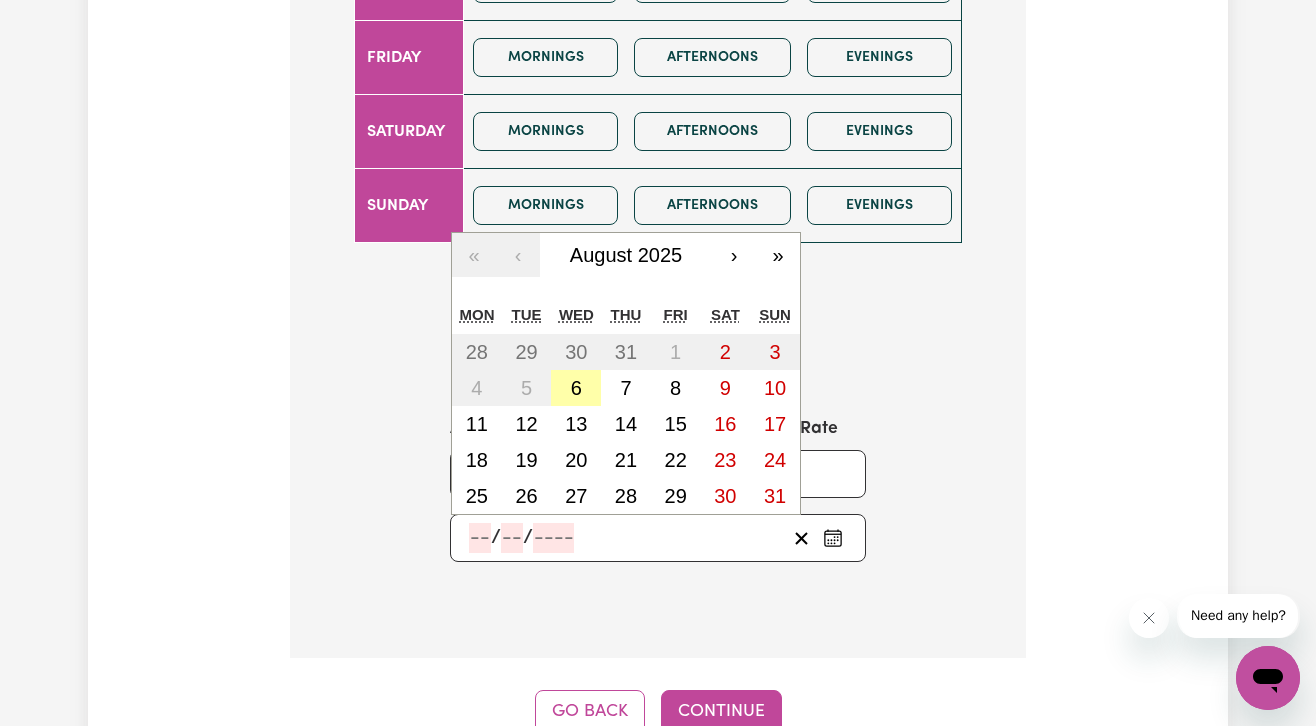 click on "6" at bounding box center [576, 388] 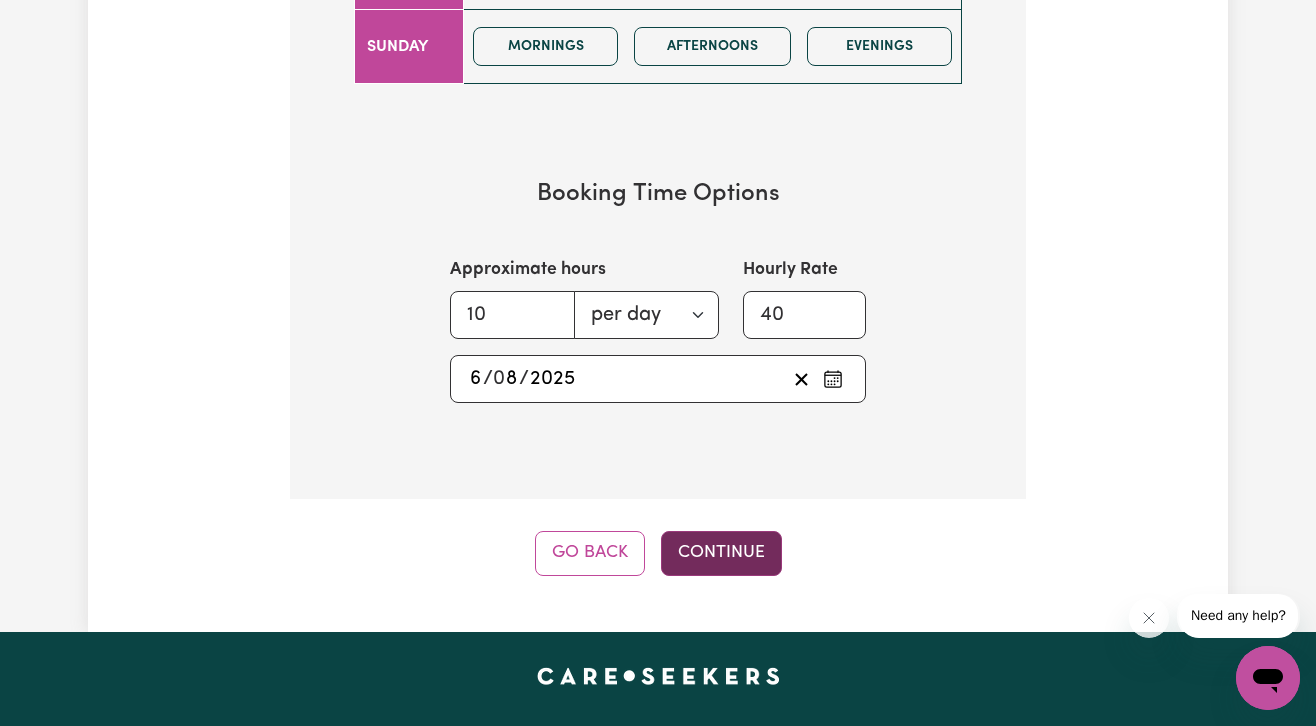 click on "Continue" at bounding box center [721, 553] 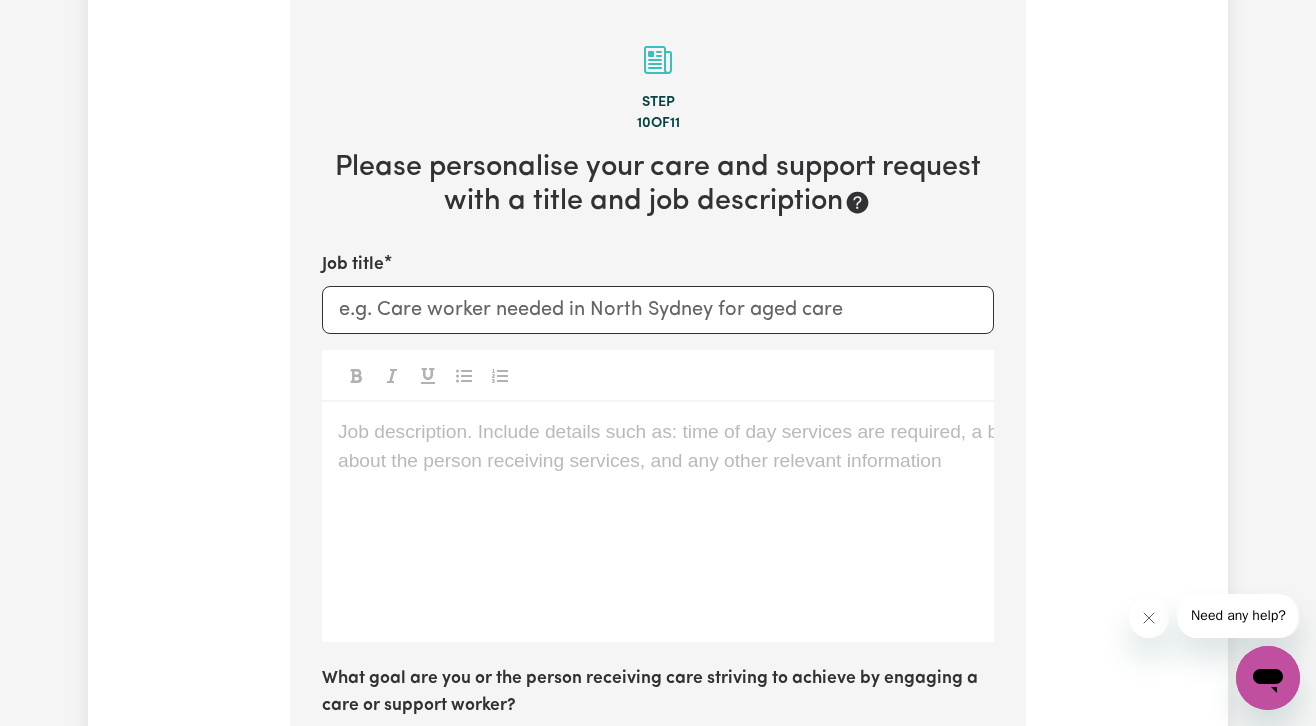 scroll, scrollTop: 519, scrollLeft: 0, axis: vertical 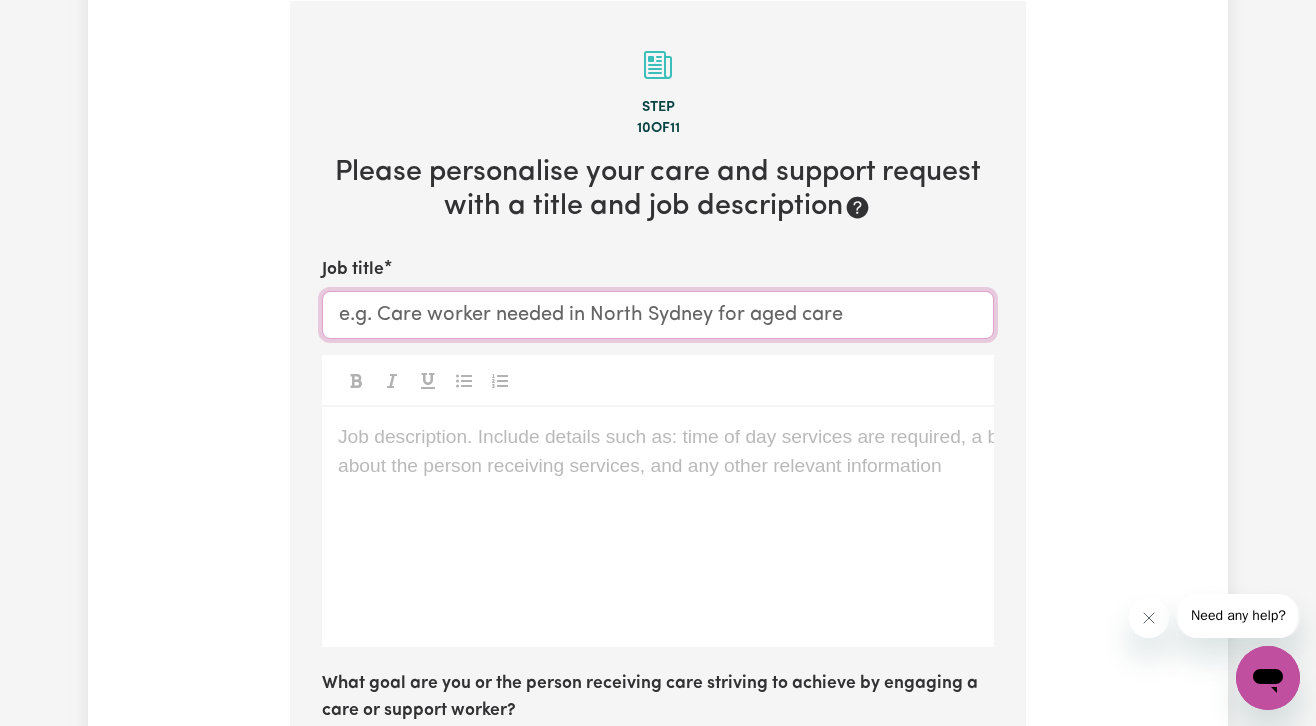 click on "Job title" at bounding box center [658, 315] 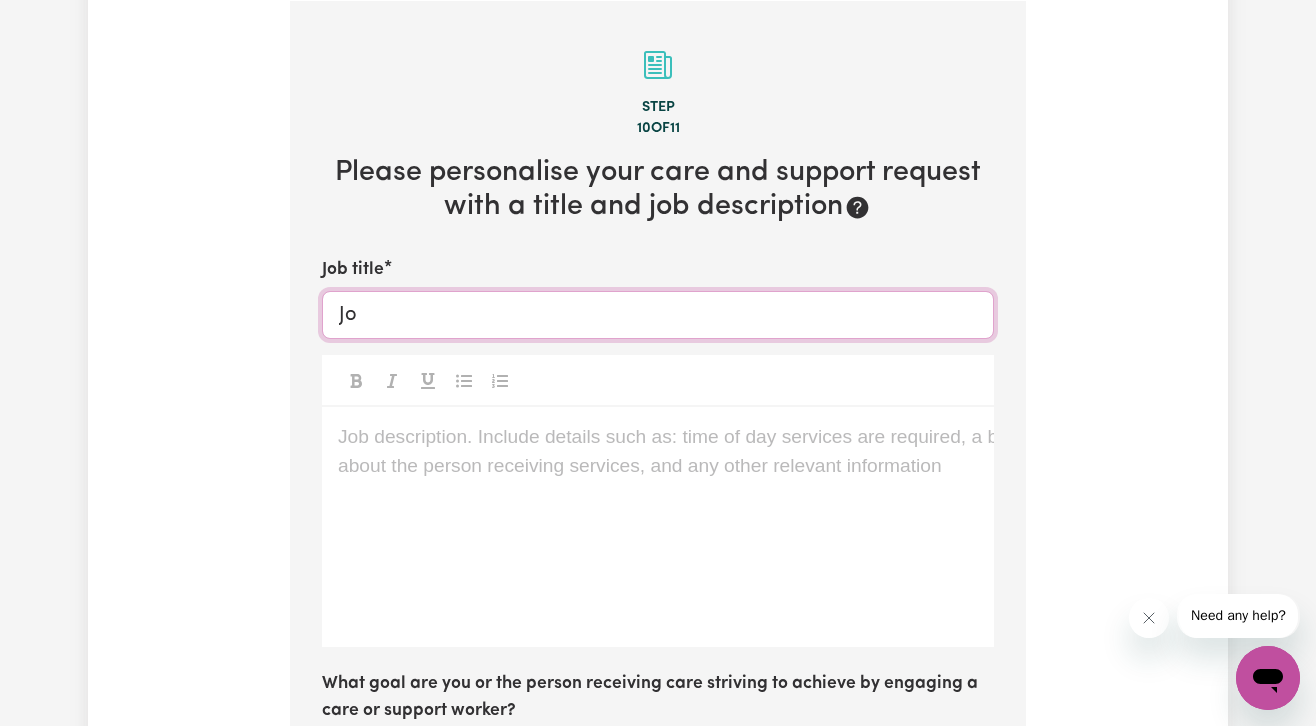 type on "J" 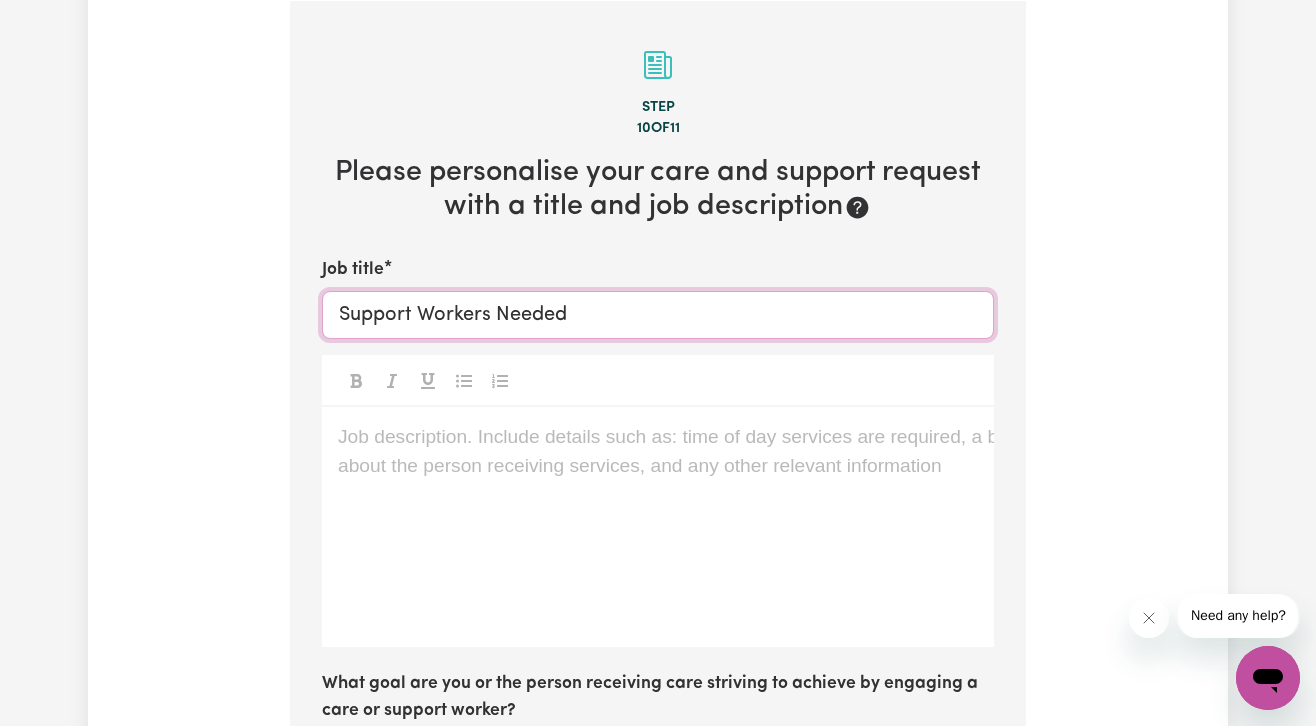 type on "Support Workers Needed" 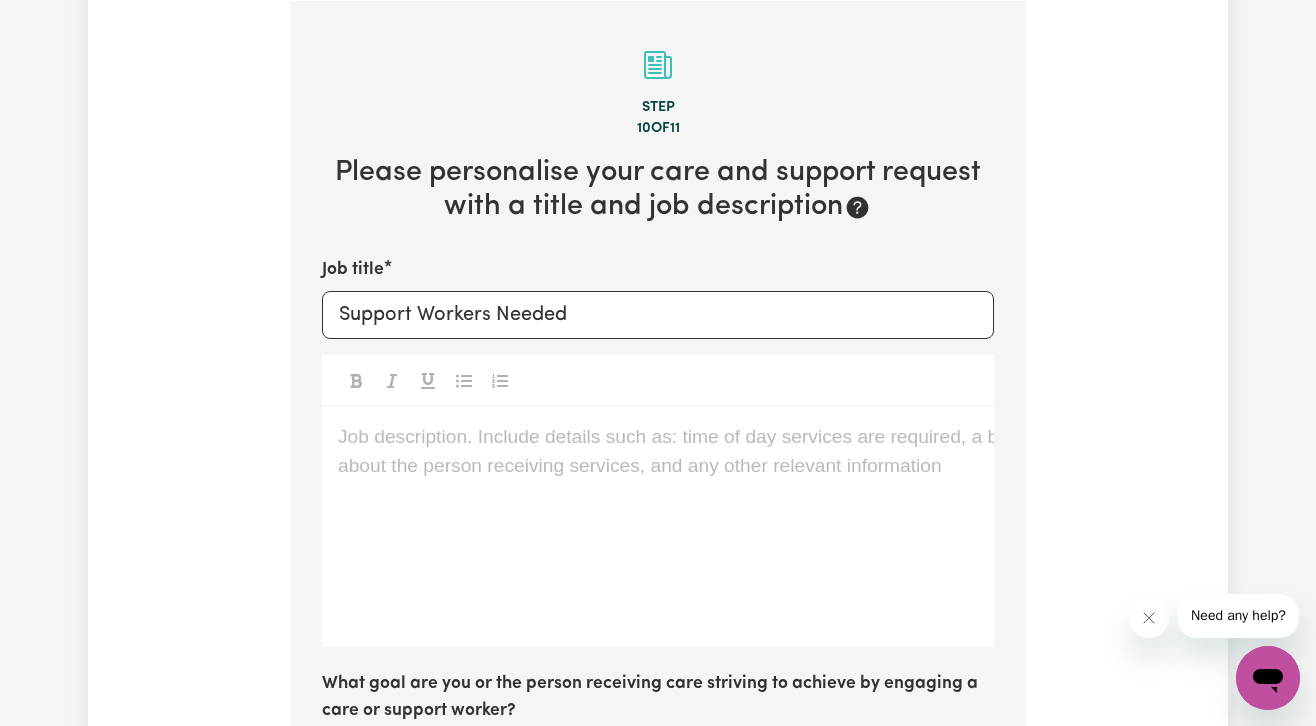 click on "Job description. Include details such as: time of day services are required, a bit about the person receiving services, and any other relevant information ﻿" at bounding box center [658, 437] 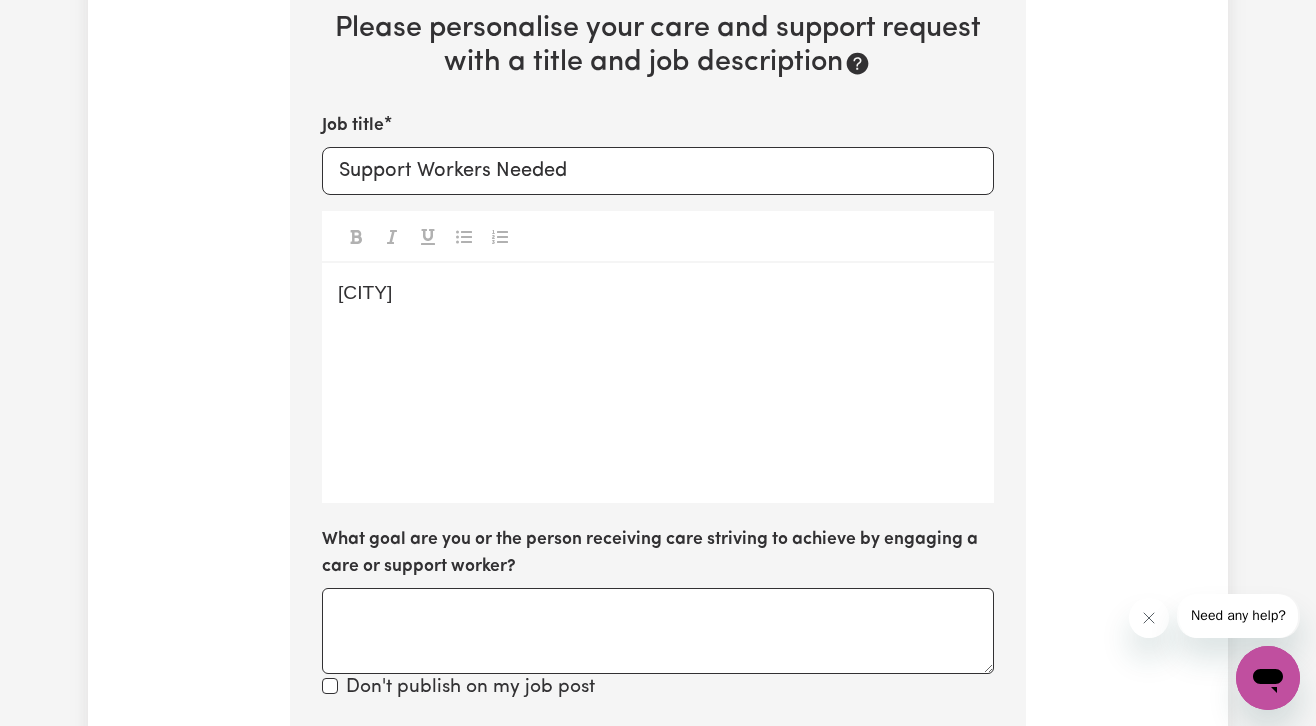 scroll, scrollTop: 735, scrollLeft: 0, axis: vertical 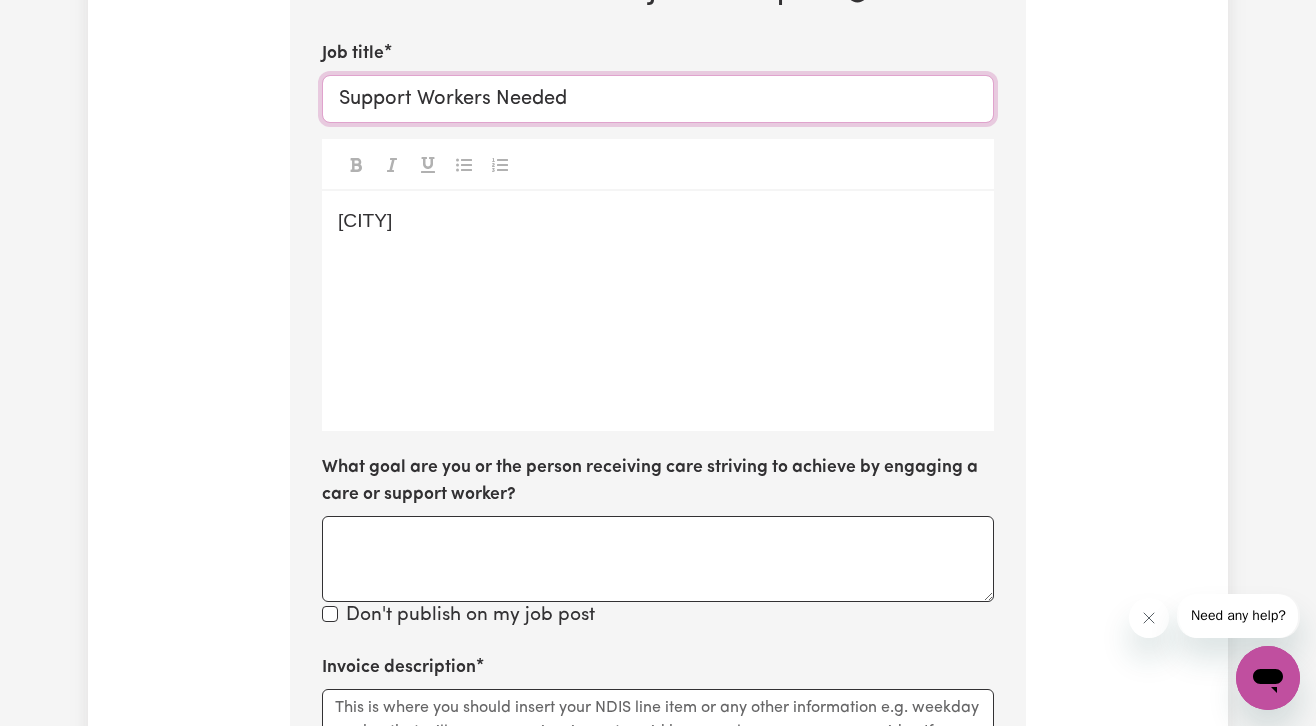 click on "Support Workers Needed" at bounding box center (658, 99) 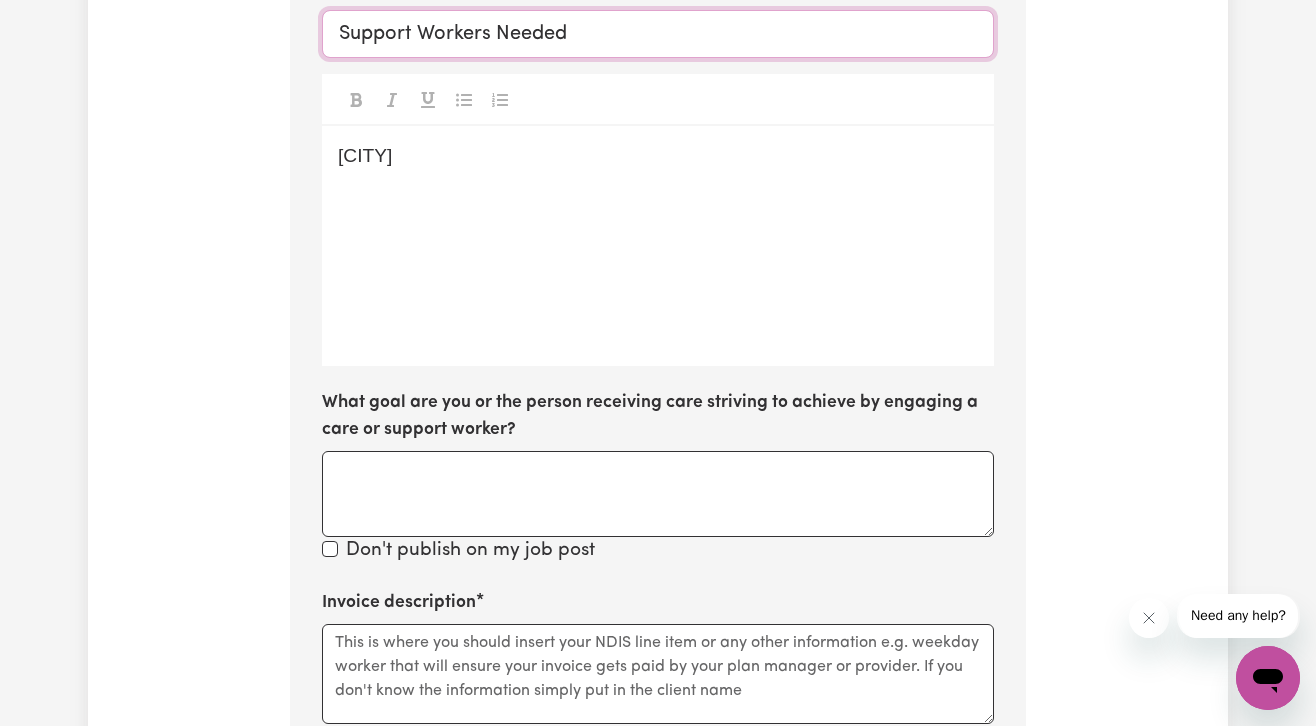 scroll, scrollTop: 918, scrollLeft: 0, axis: vertical 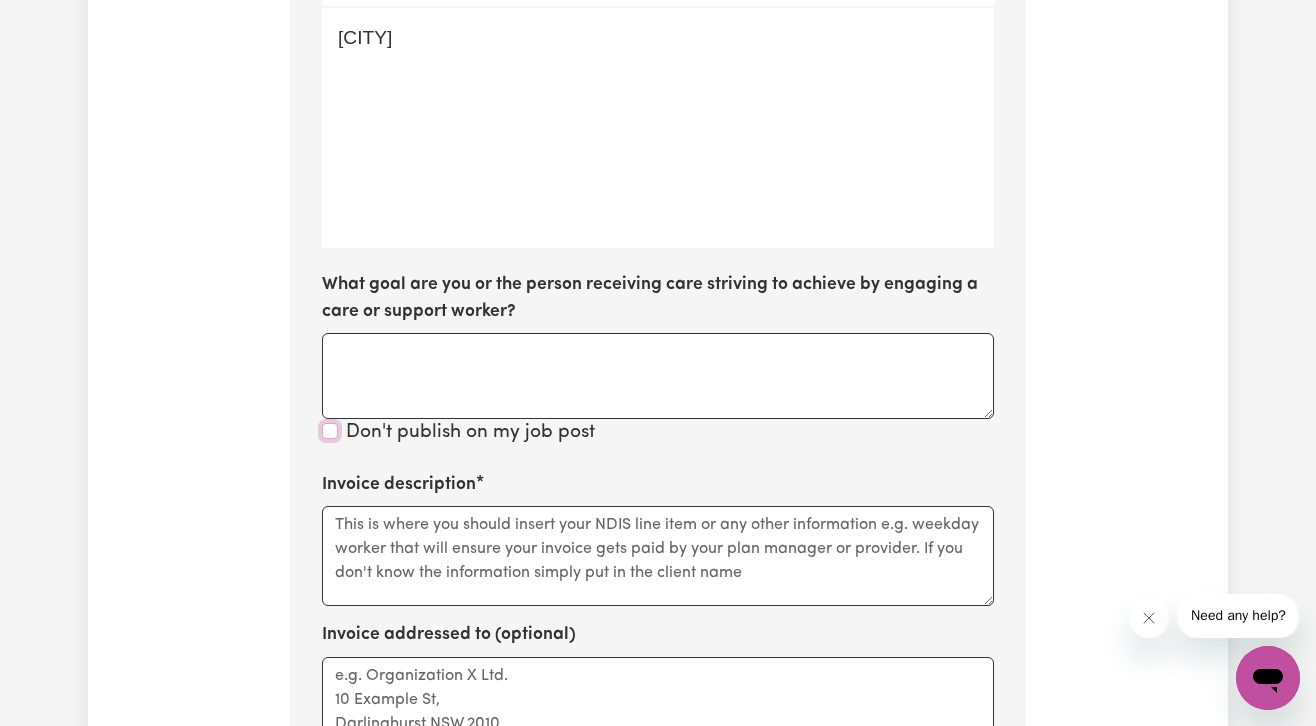 click on "Don't publish on my job post" at bounding box center [330, 431] 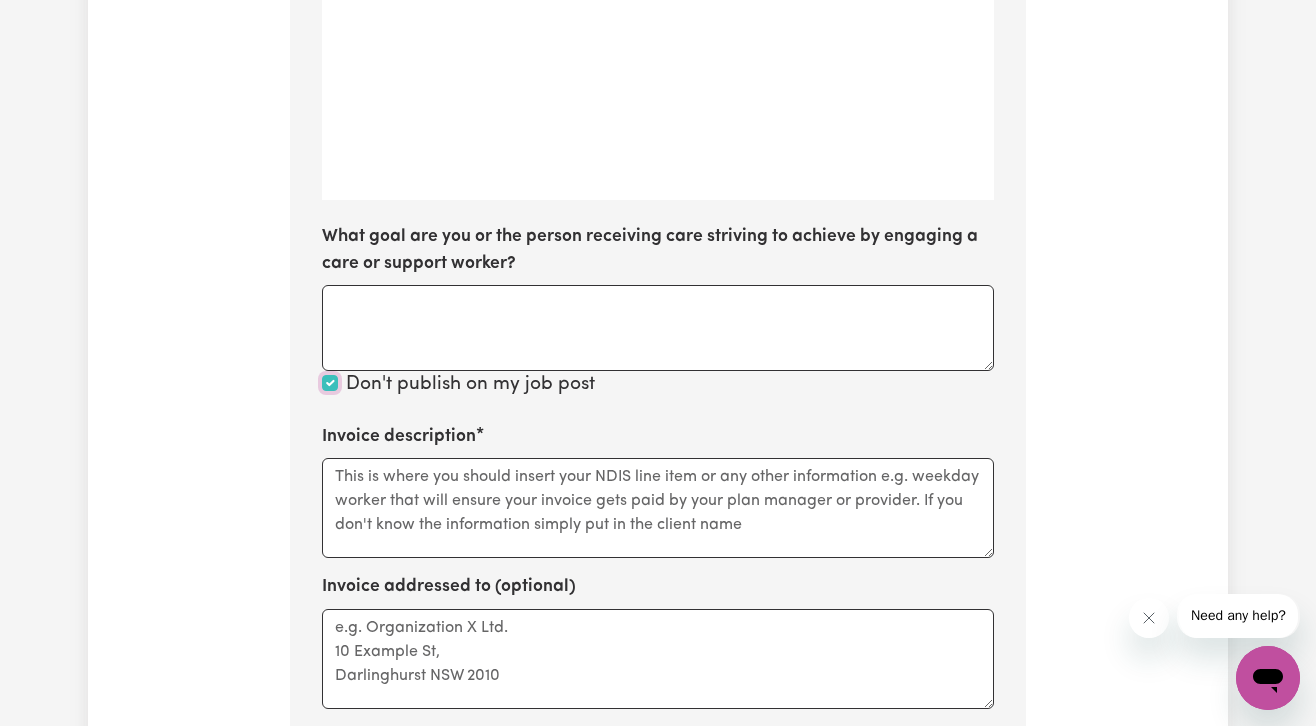 scroll, scrollTop: 989, scrollLeft: 0, axis: vertical 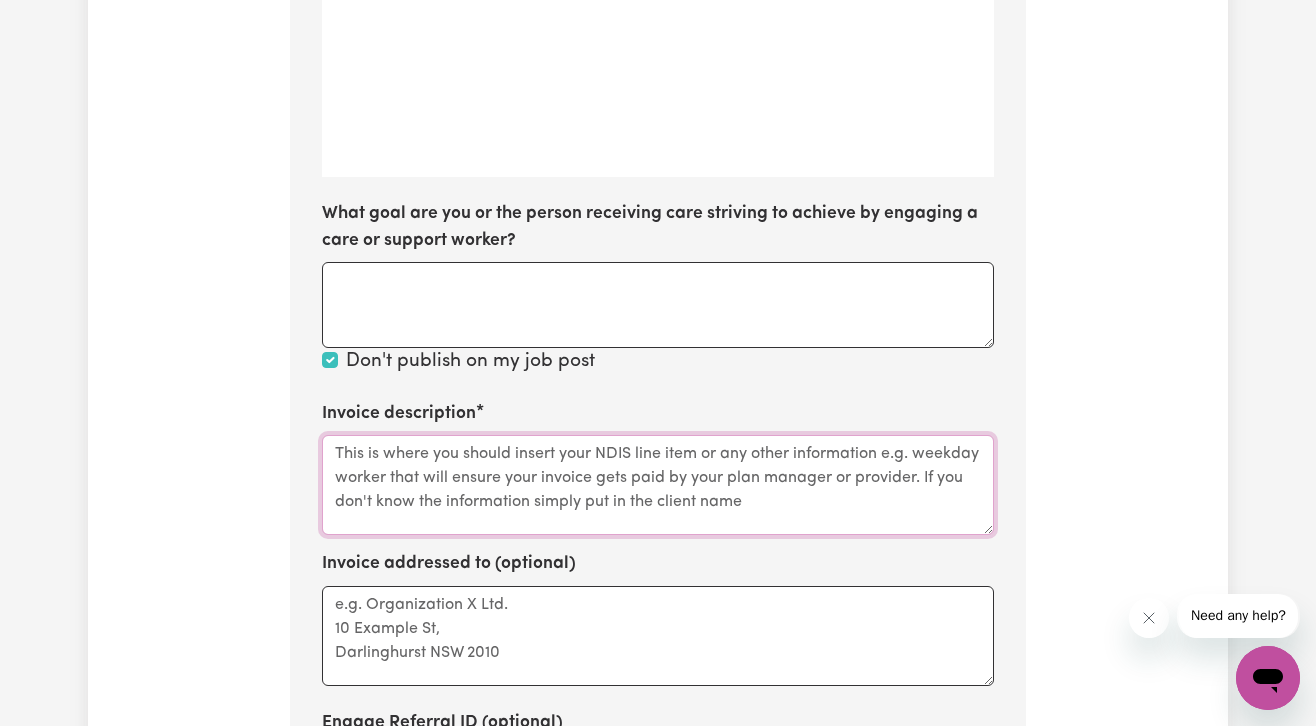 click on "Invoice description" at bounding box center (658, 485) 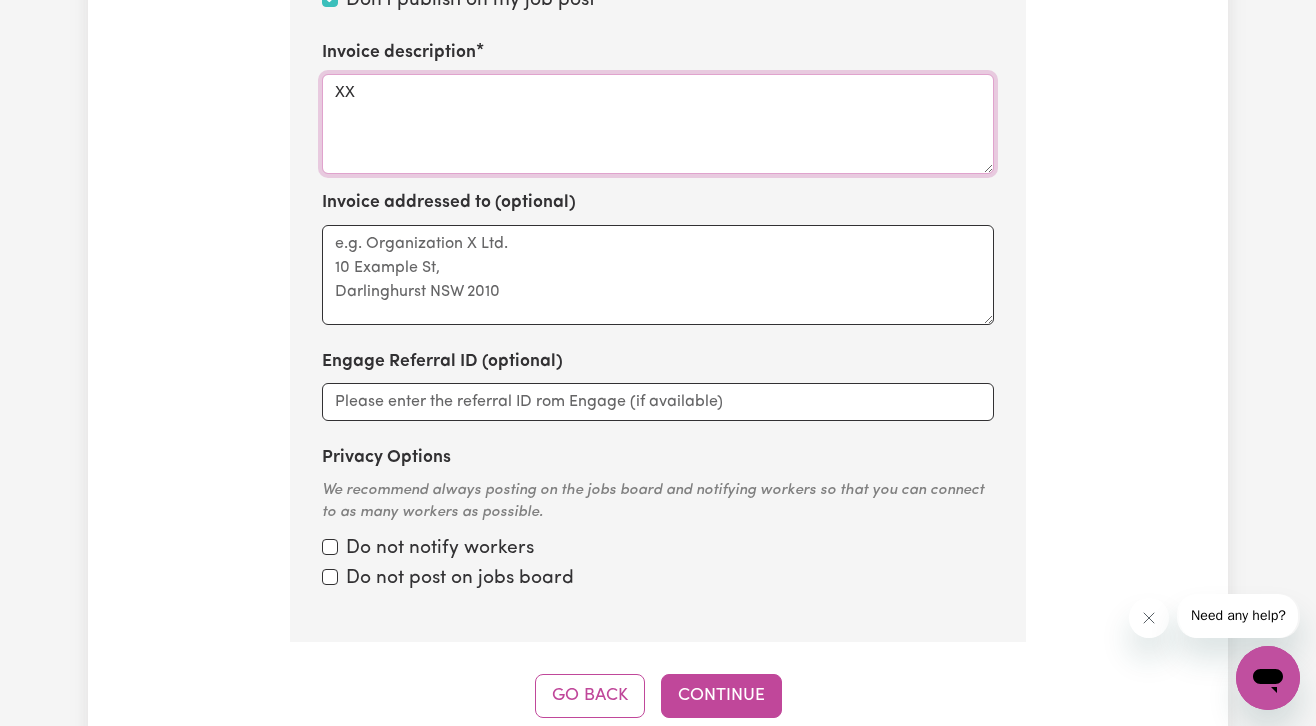 scroll, scrollTop: 1397, scrollLeft: 0, axis: vertical 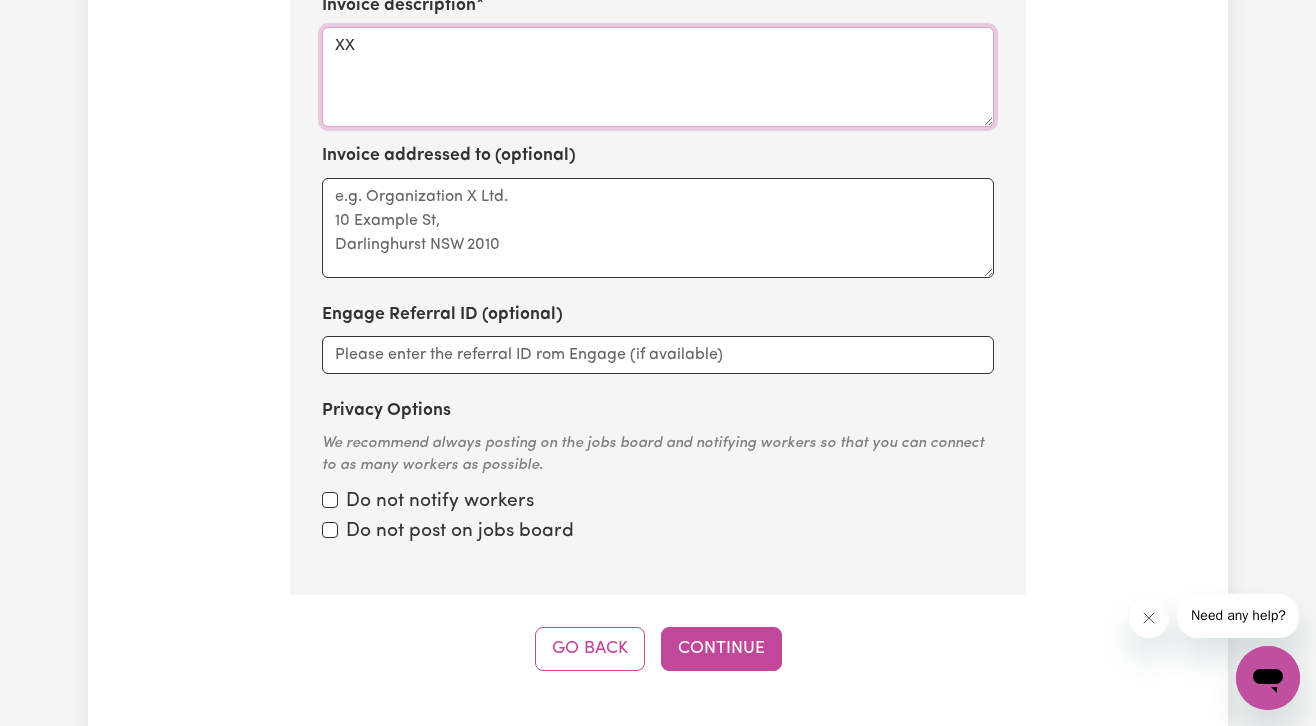 type on "XX" 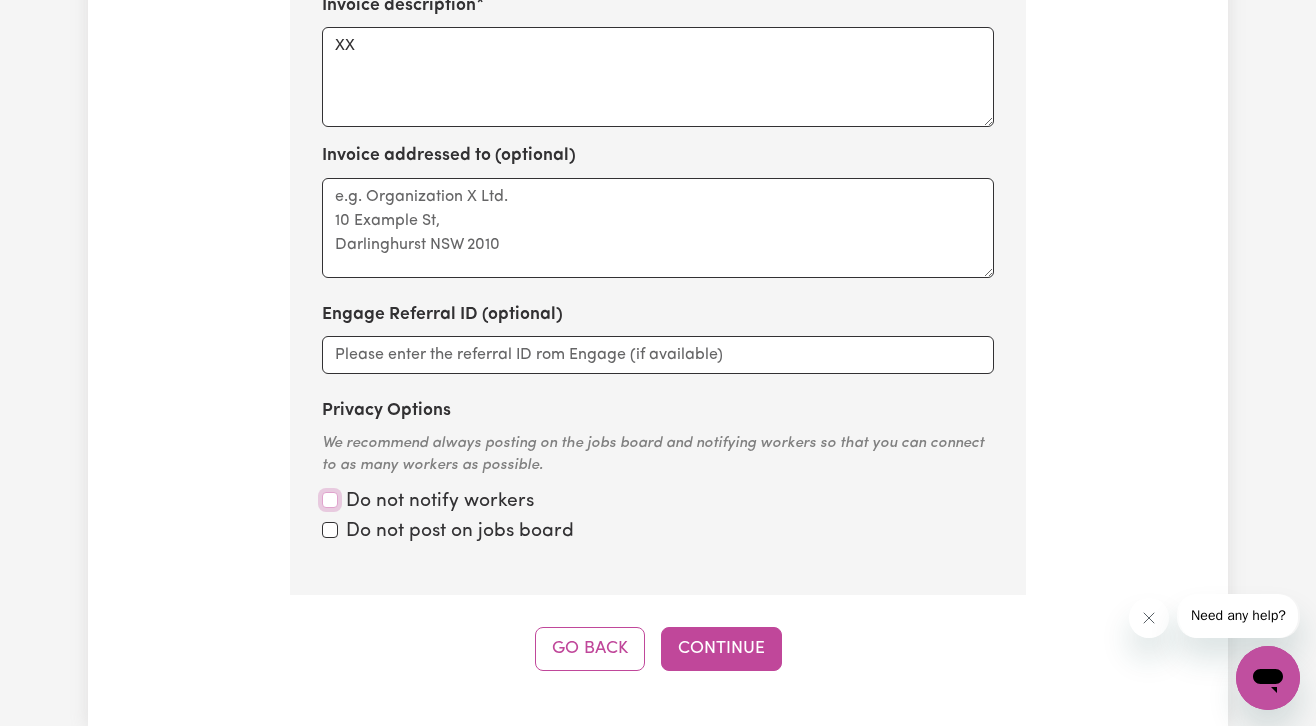 click on "Privacy Options" at bounding box center [330, 500] 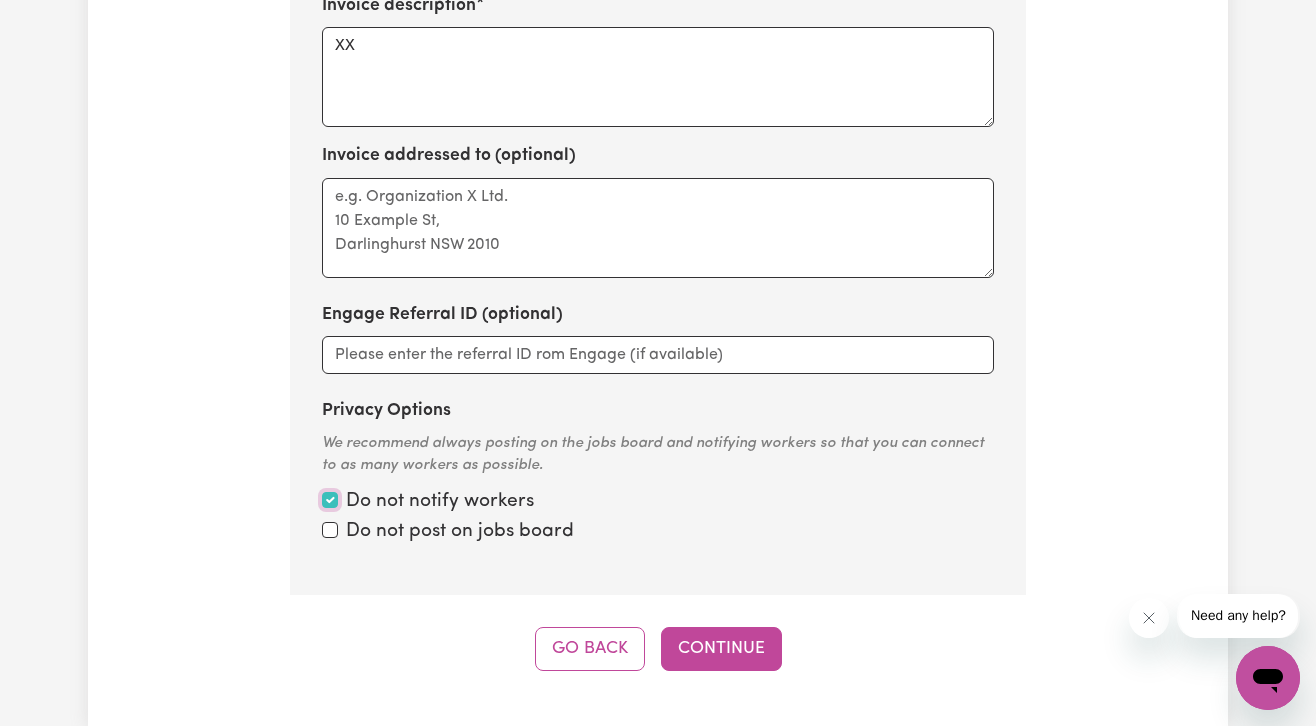 checkbox on "true" 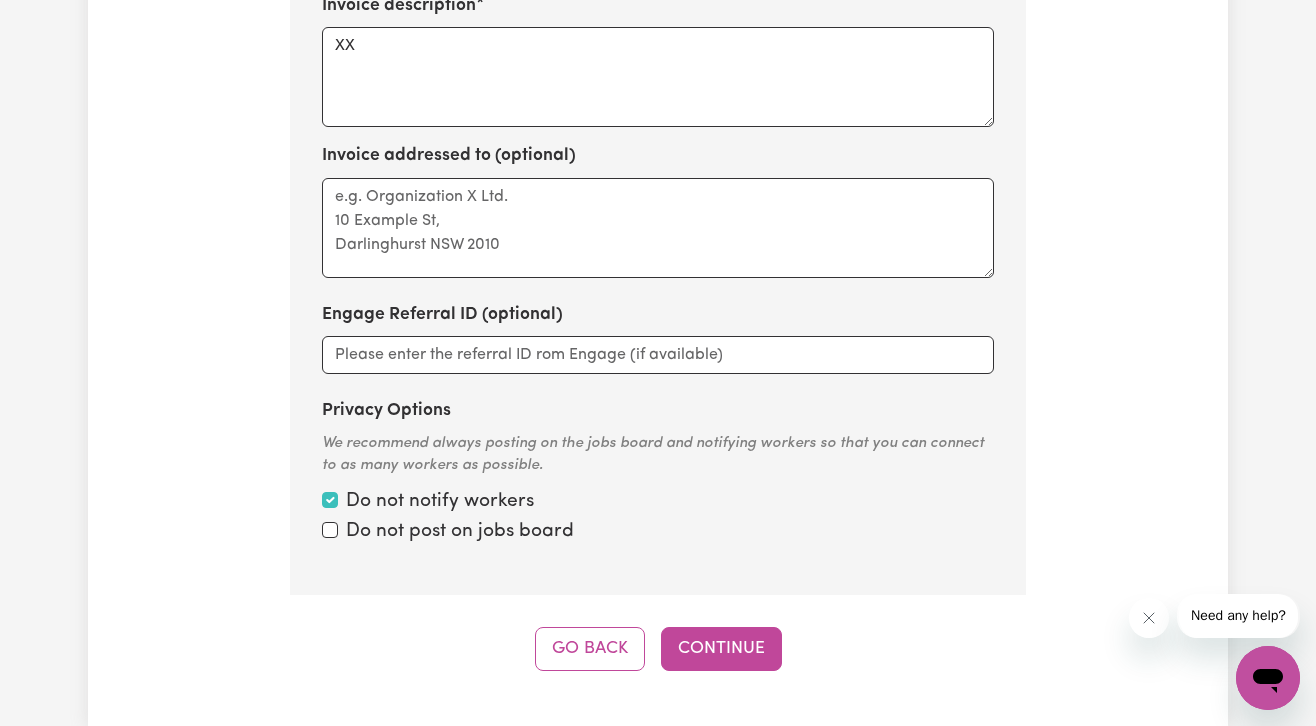 click on "Do not post on jobs board" at bounding box center (658, 532) 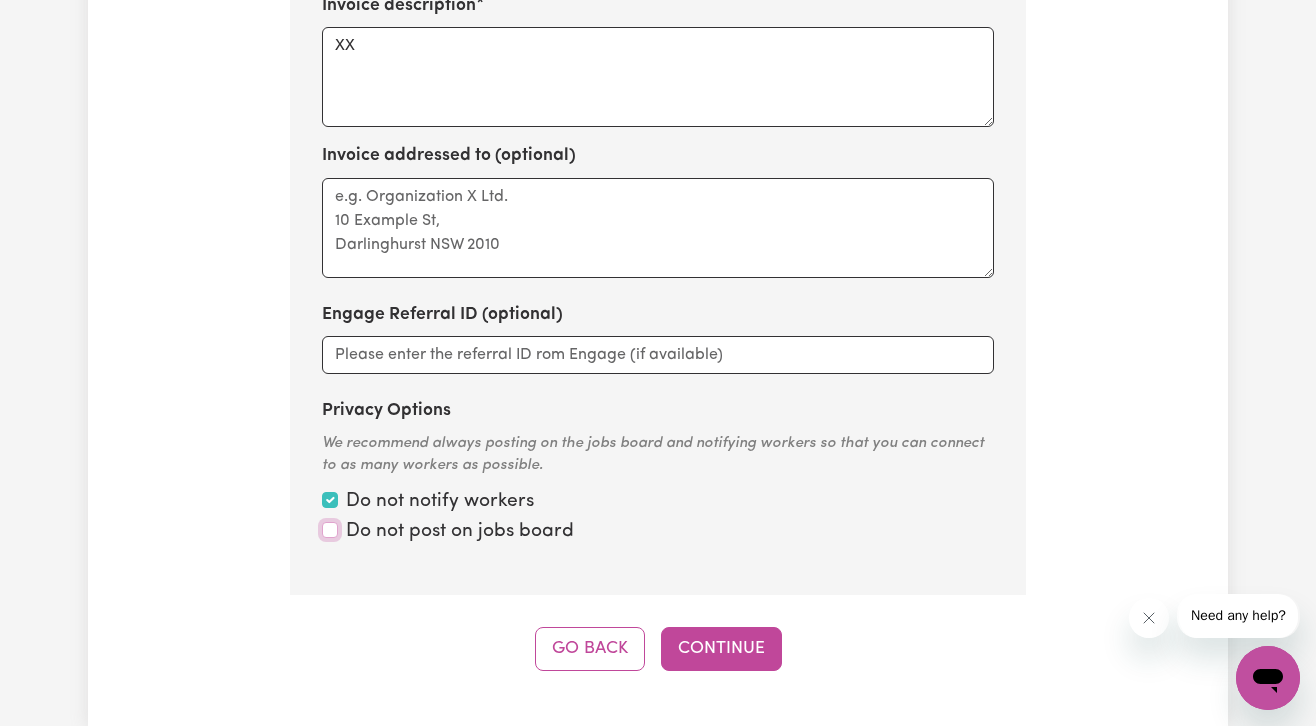 click on "Privacy Options" at bounding box center (330, 500) 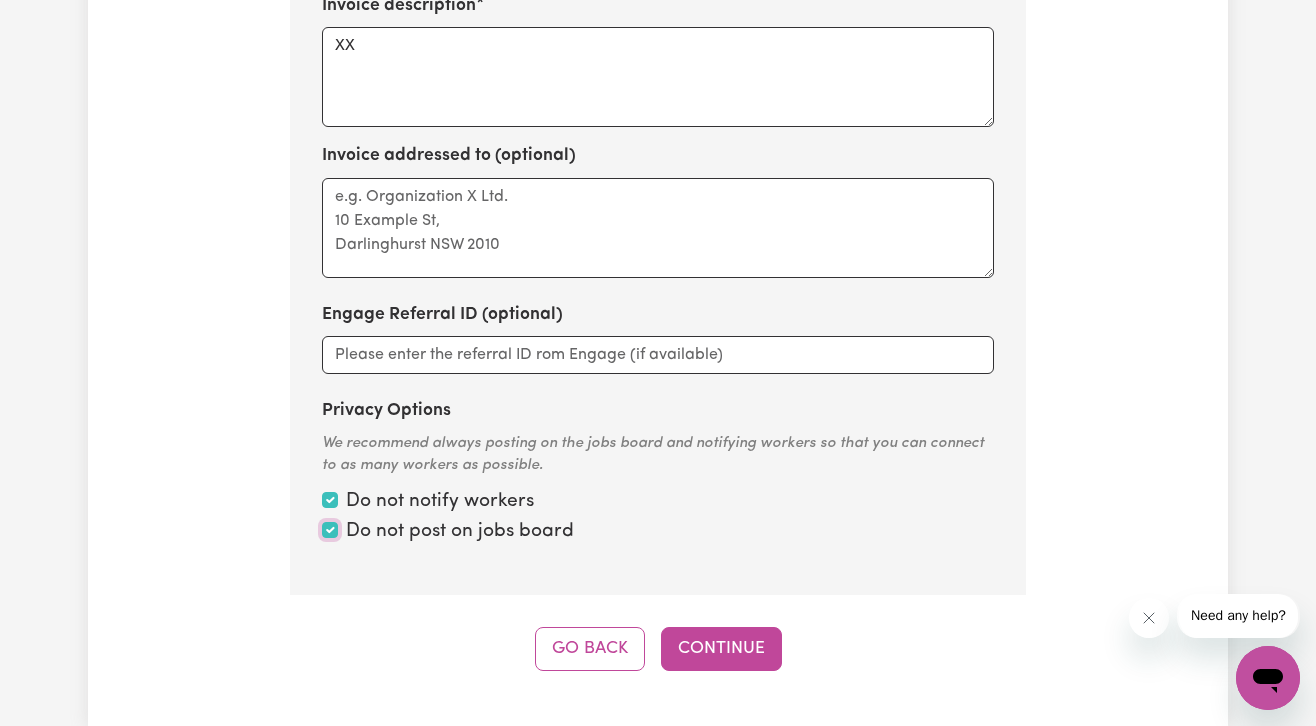 checkbox on "true" 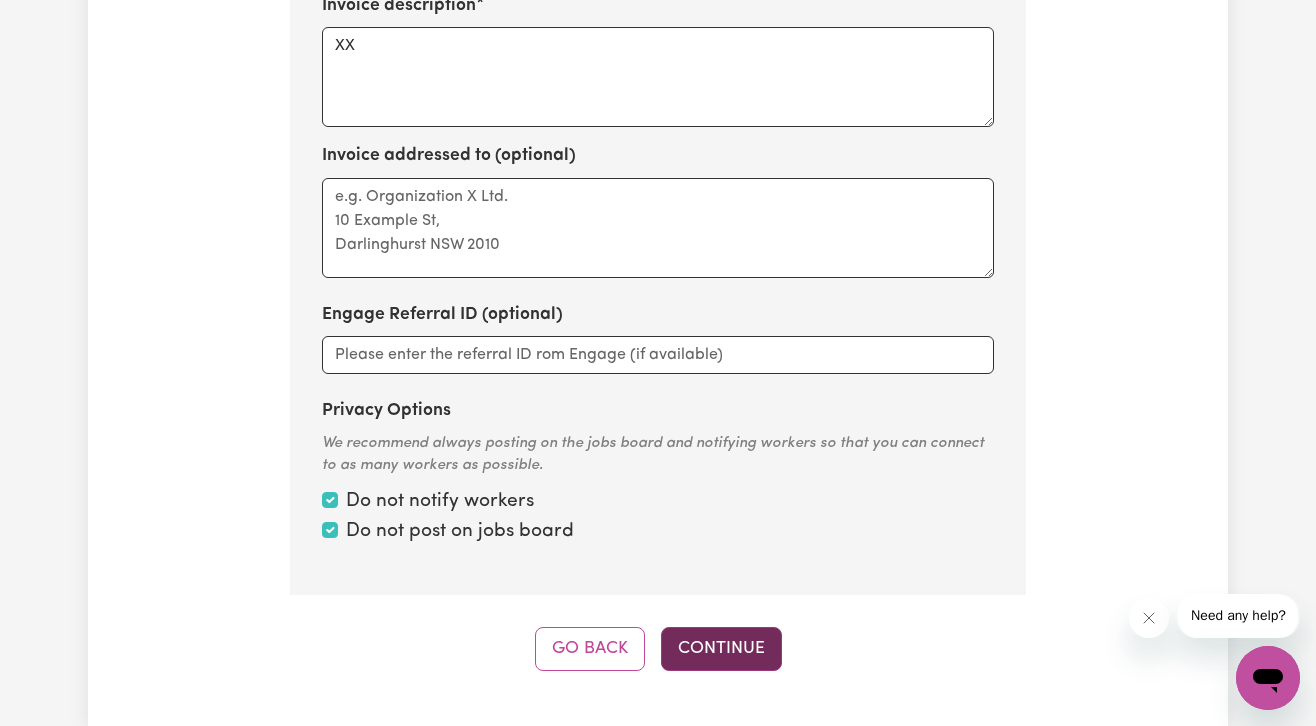 click on "Continue" at bounding box center (721, 649) 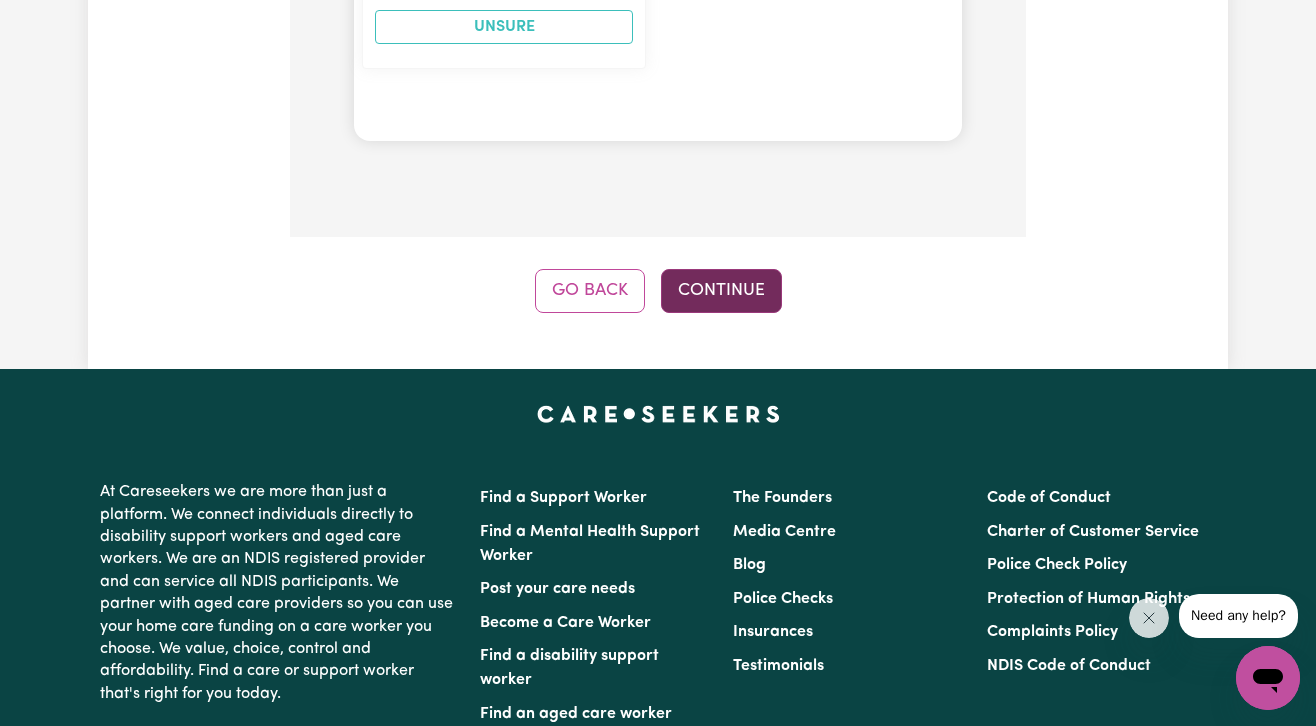 click on "Continue" at bounding box center (721, 291) 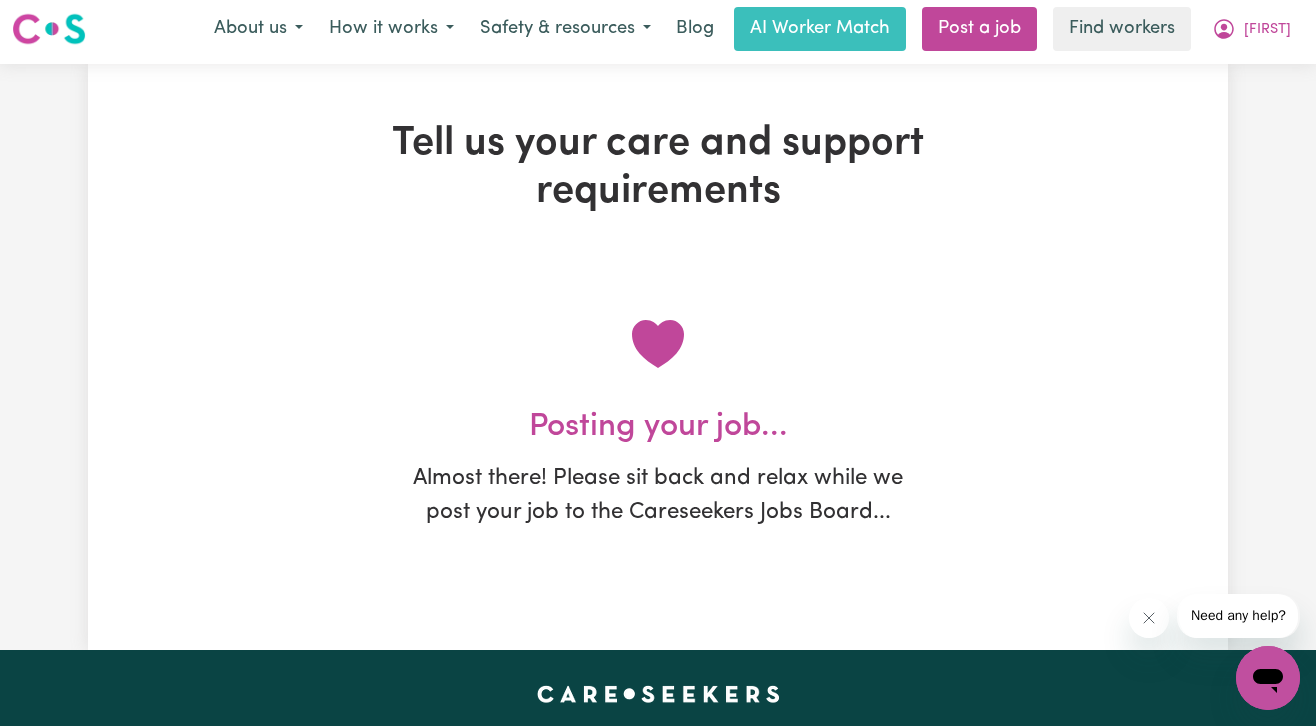 scroll, scrollTop: 0, scrollLeft: 0, axis: both 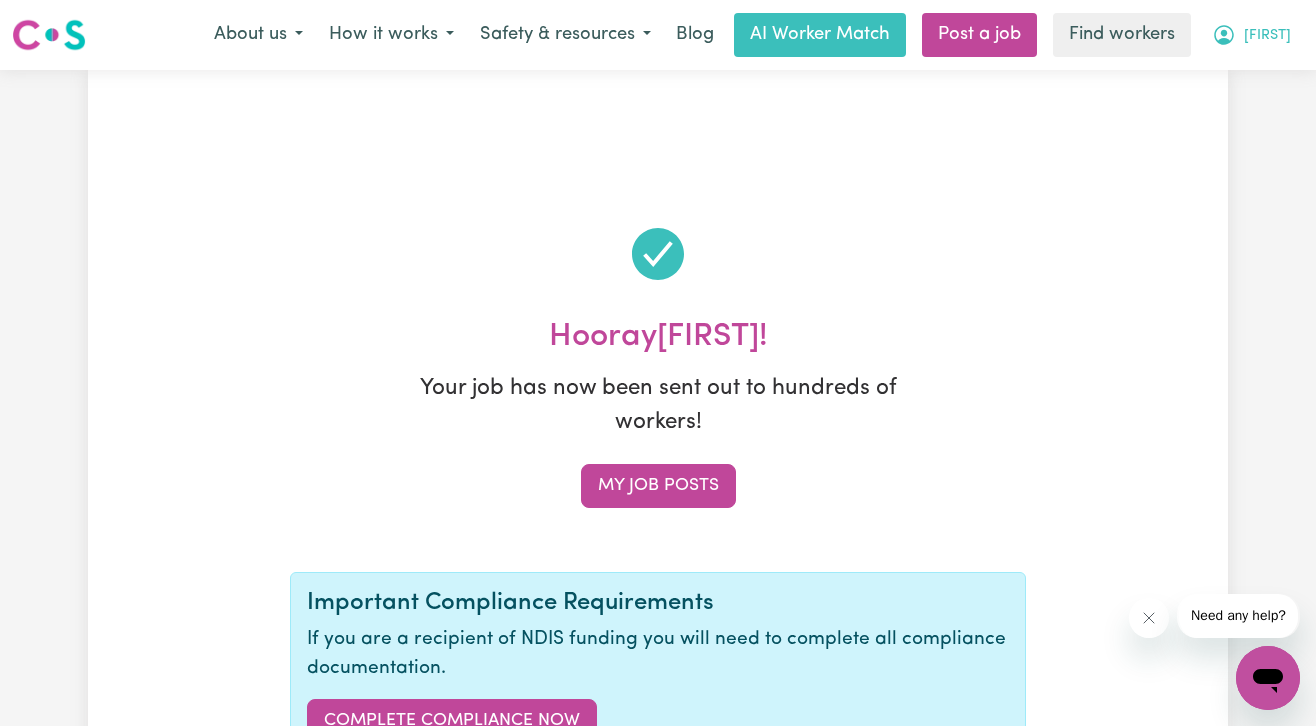 click on "[FIRST]" at bounding box center [1251, 35] 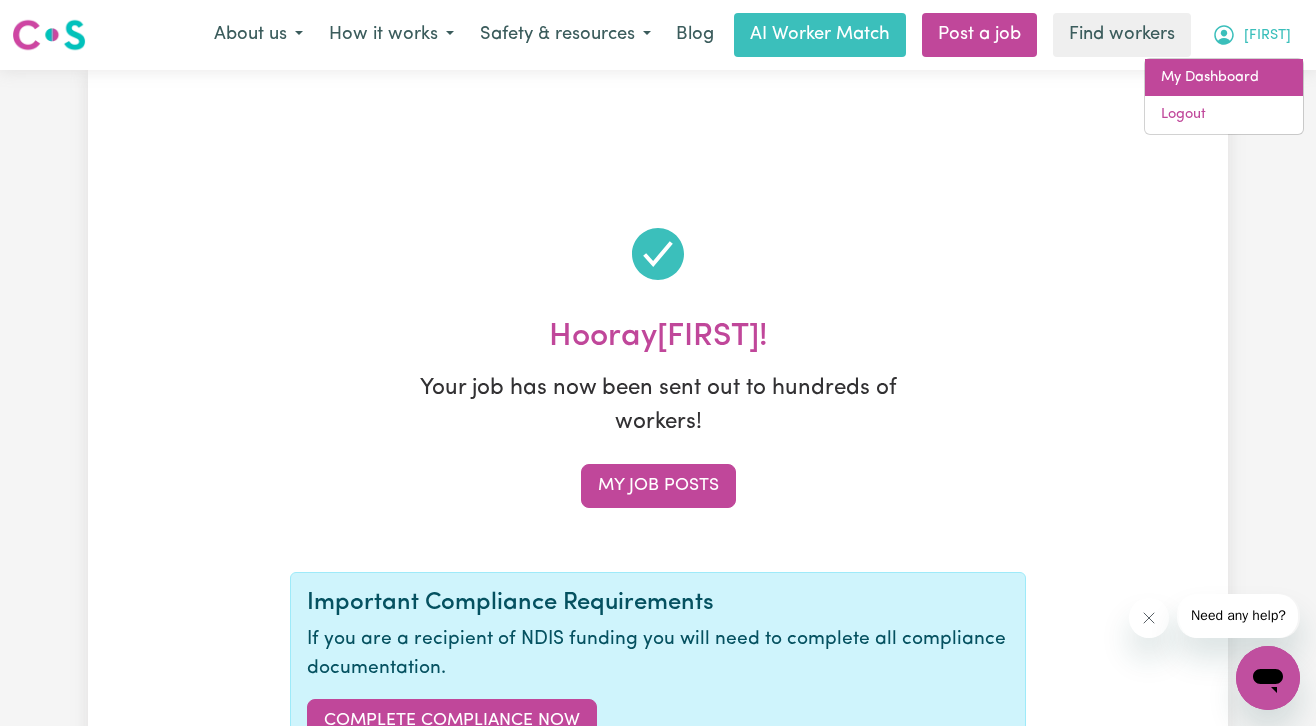 click on "My Dashboard" at bounding box center (1224, 78) 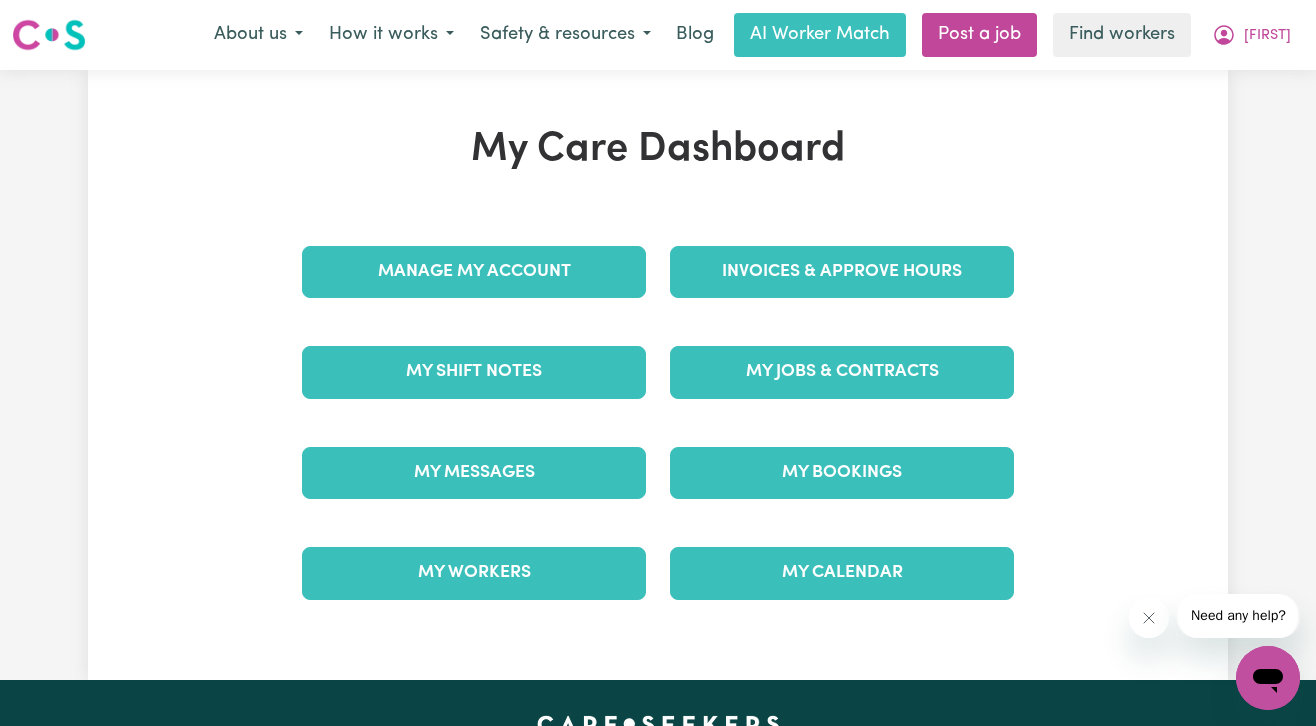 scroll, scrollTop: 0, scrollLeft: 0, axis: both 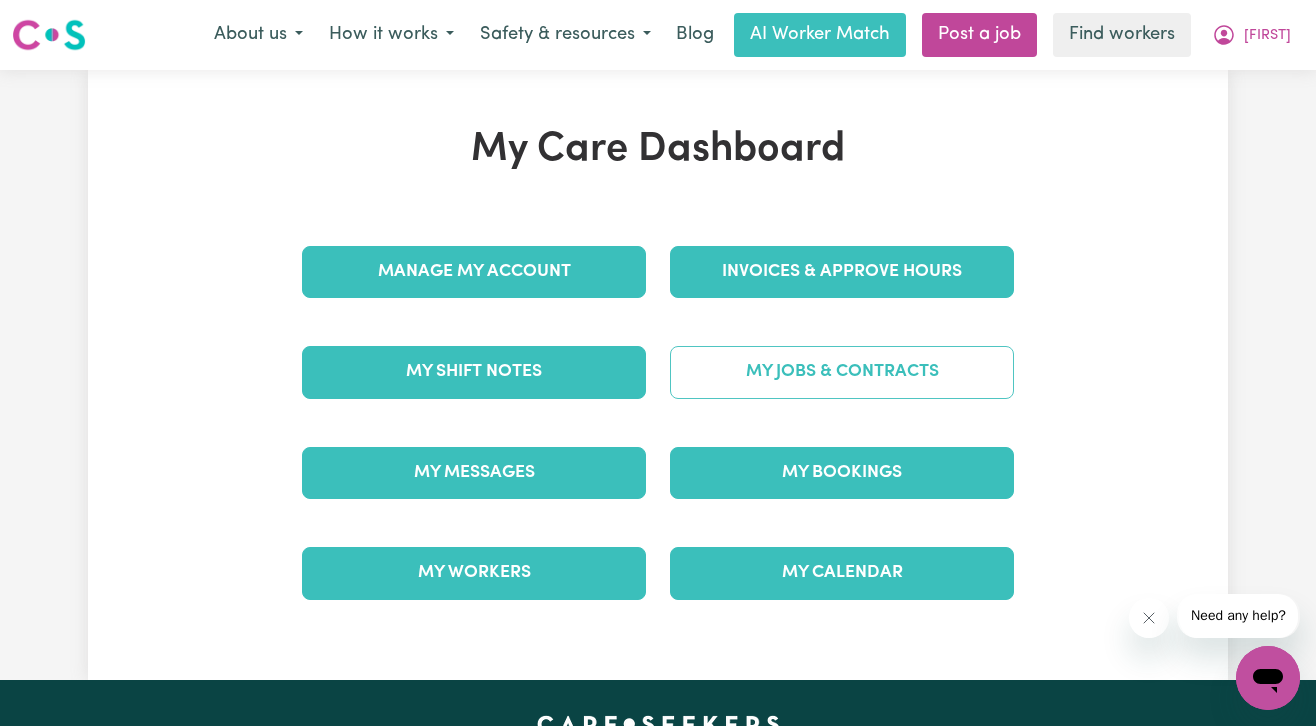 click on "My Jobs & Contracts" at bounding box center (842, 372) 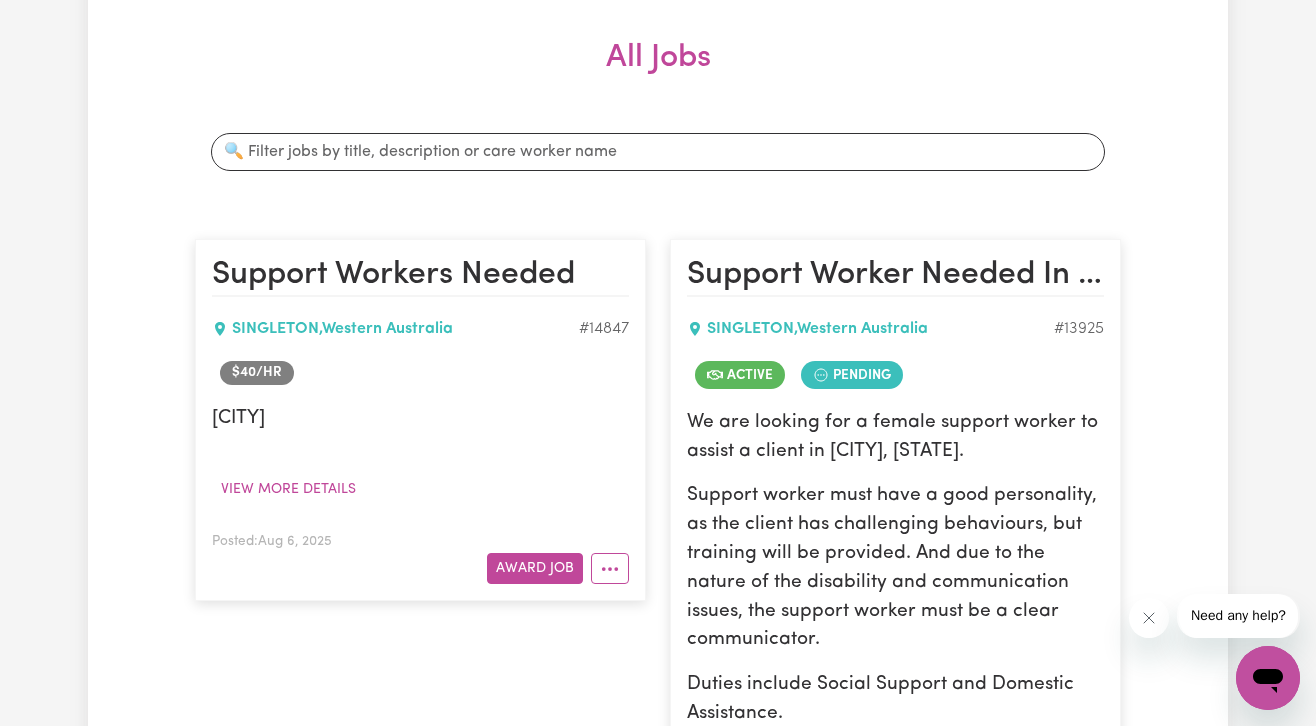 scroll, scrollTop: 292, scrollLeft: 0, axis: vertical 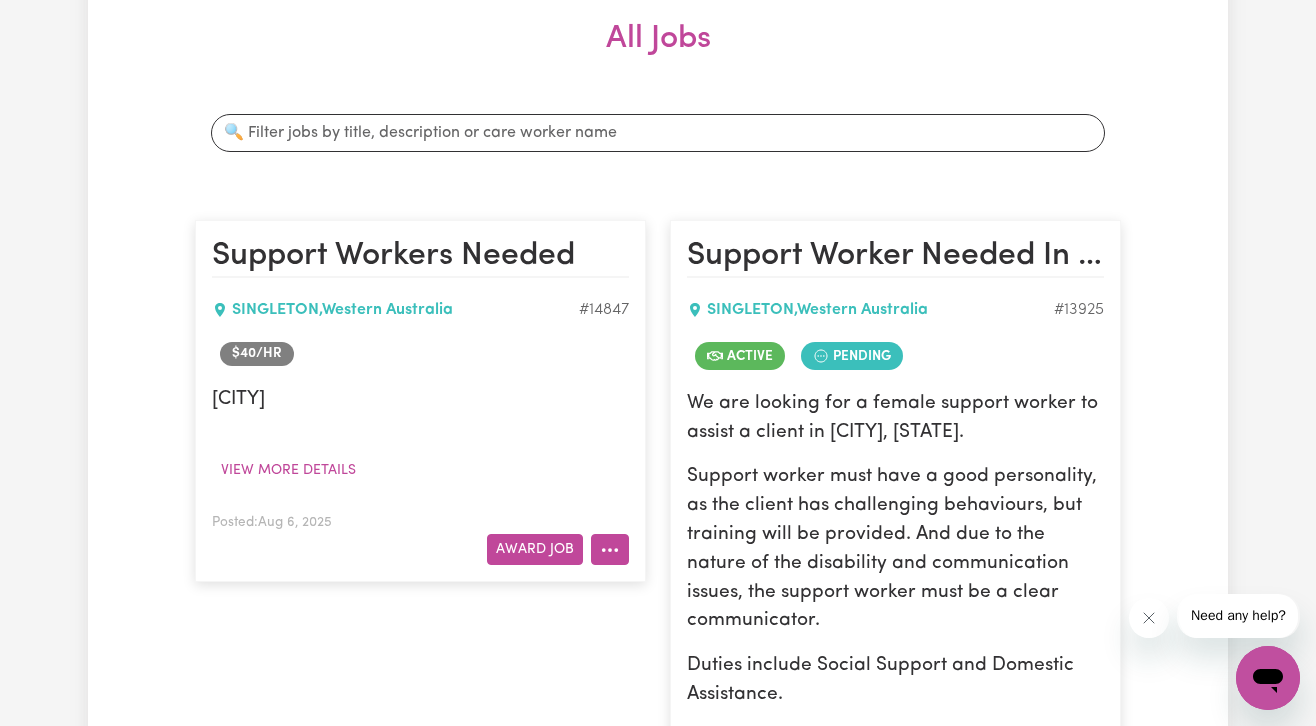 click at bounding box center [610, 549] 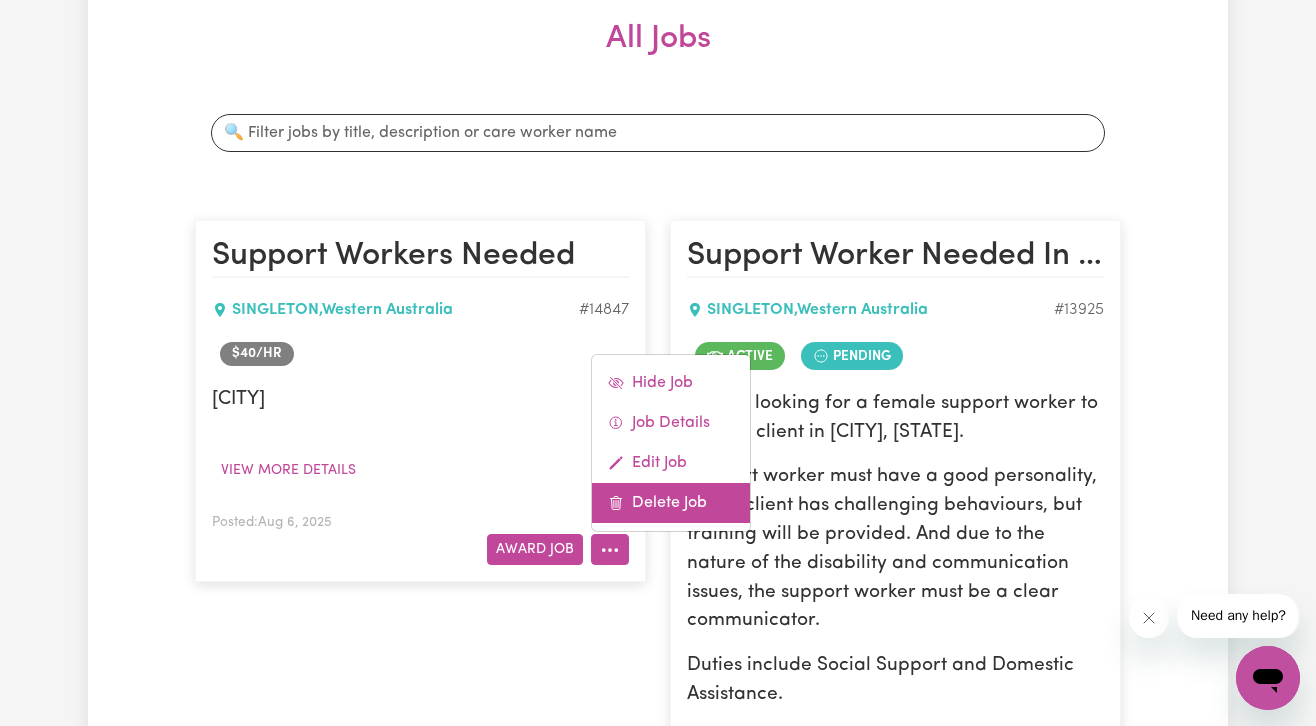 click on "Delete Job" at bounding box center [671, 503] 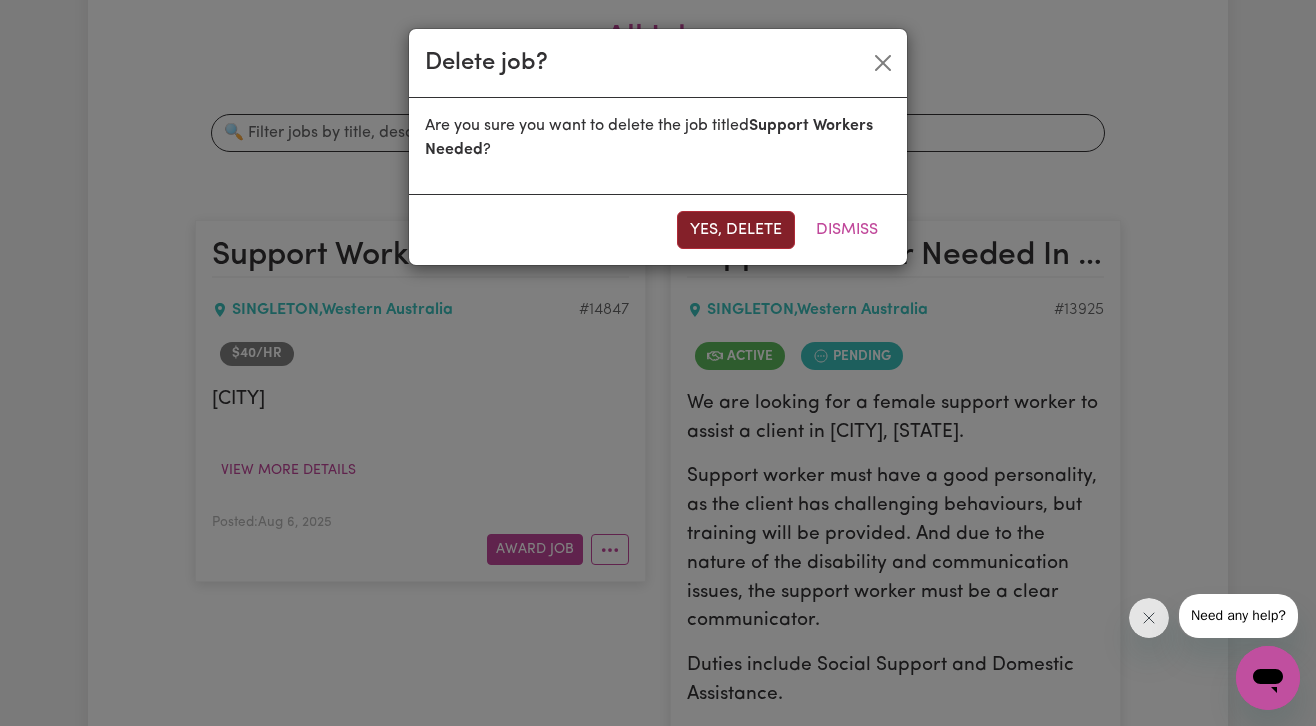 click on "Yes, delete" at bounding box center (736, 230) 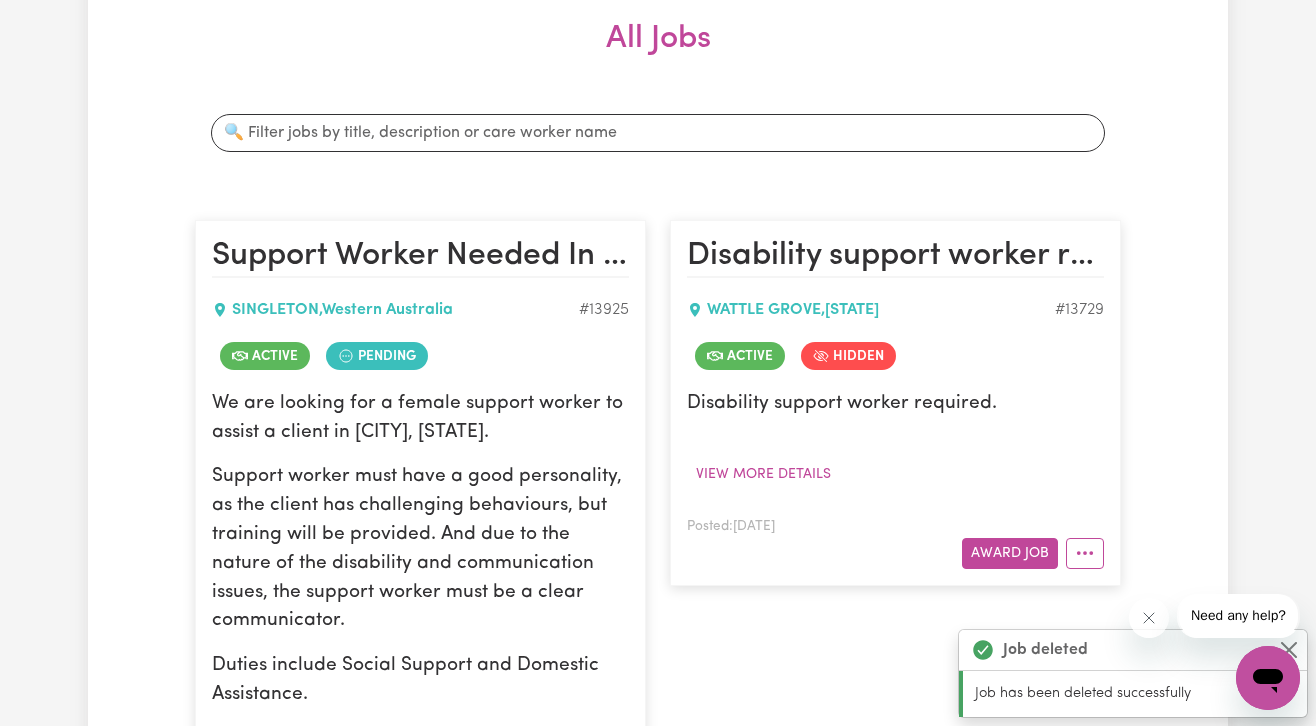 scroll, scrollTop: 0, scrollLeft: 0, axis: both 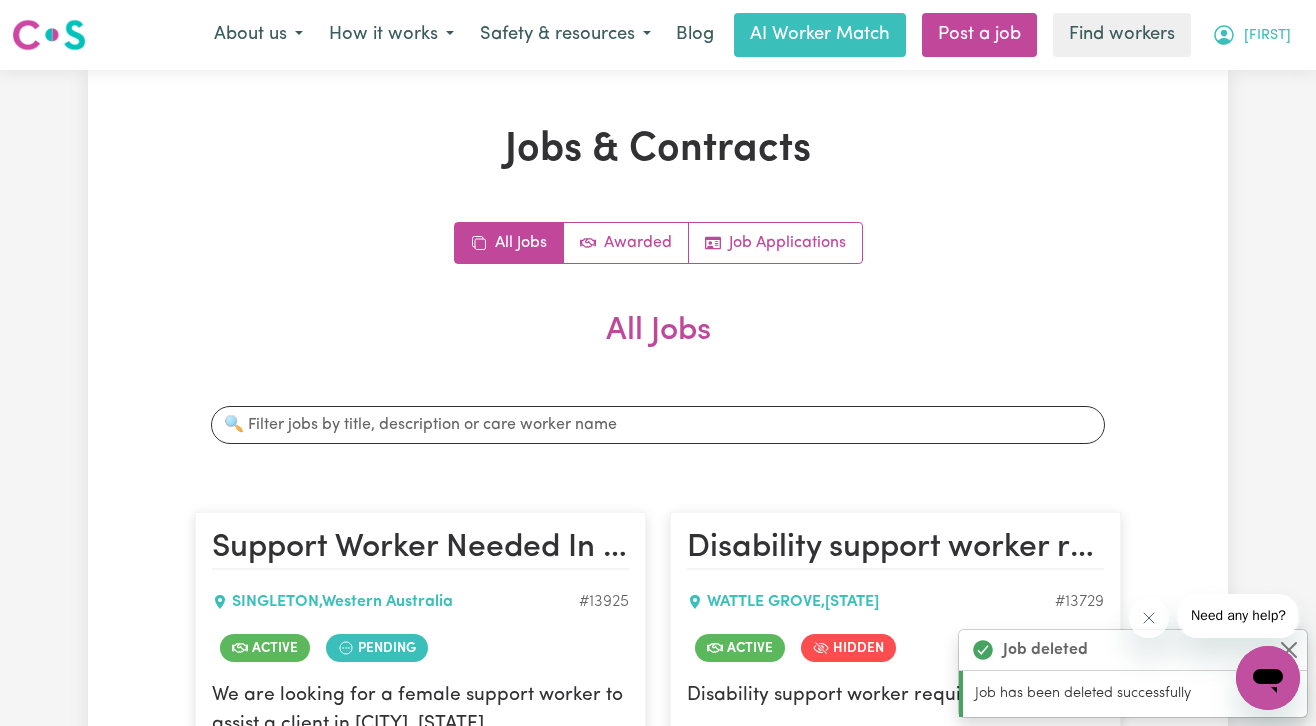 click on "[FIRST]" at bounding box center [1251, 35] 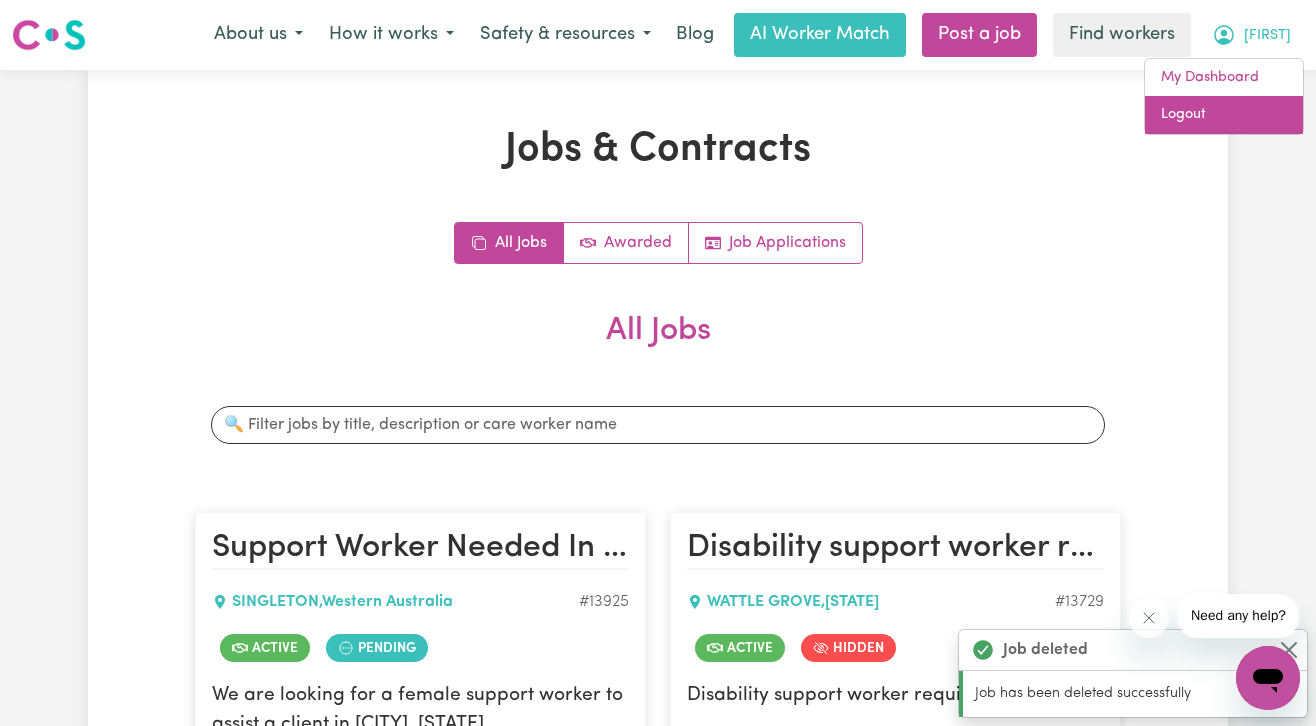 click on "Logout" at bounding box center (1224, 115) 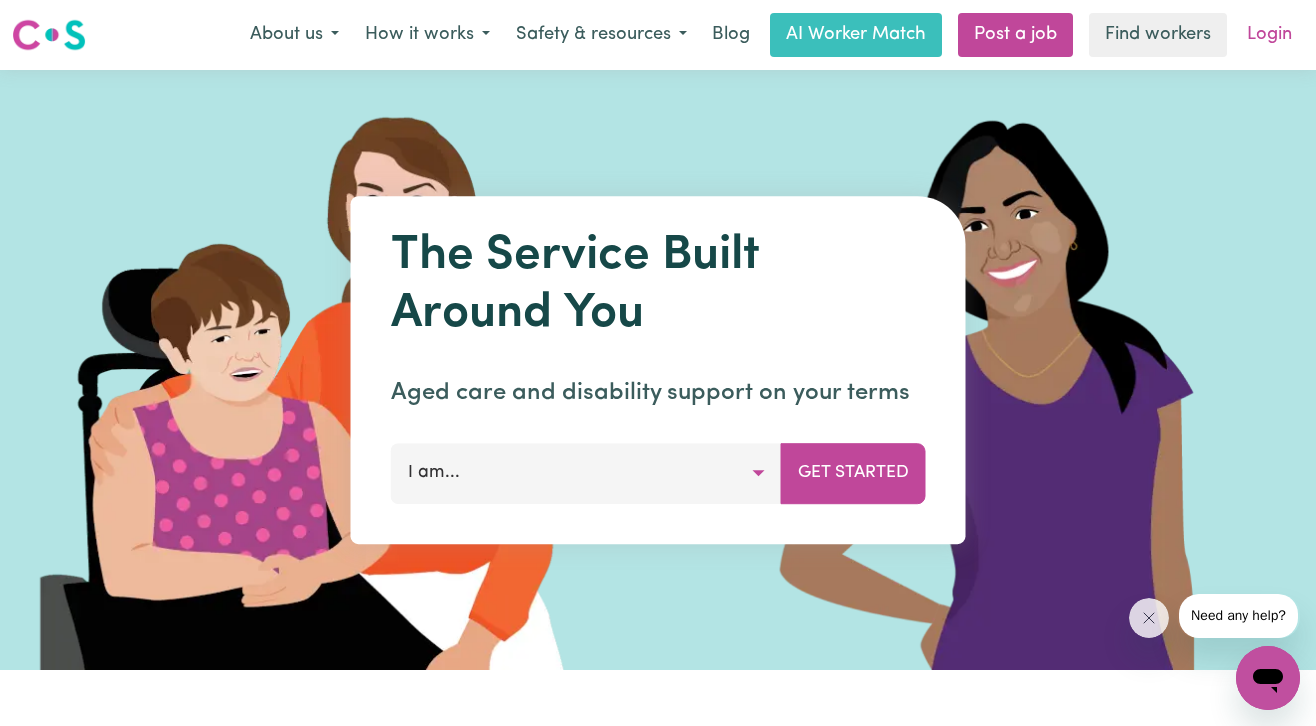 click on "Login" at bounding box center [1269, 35] 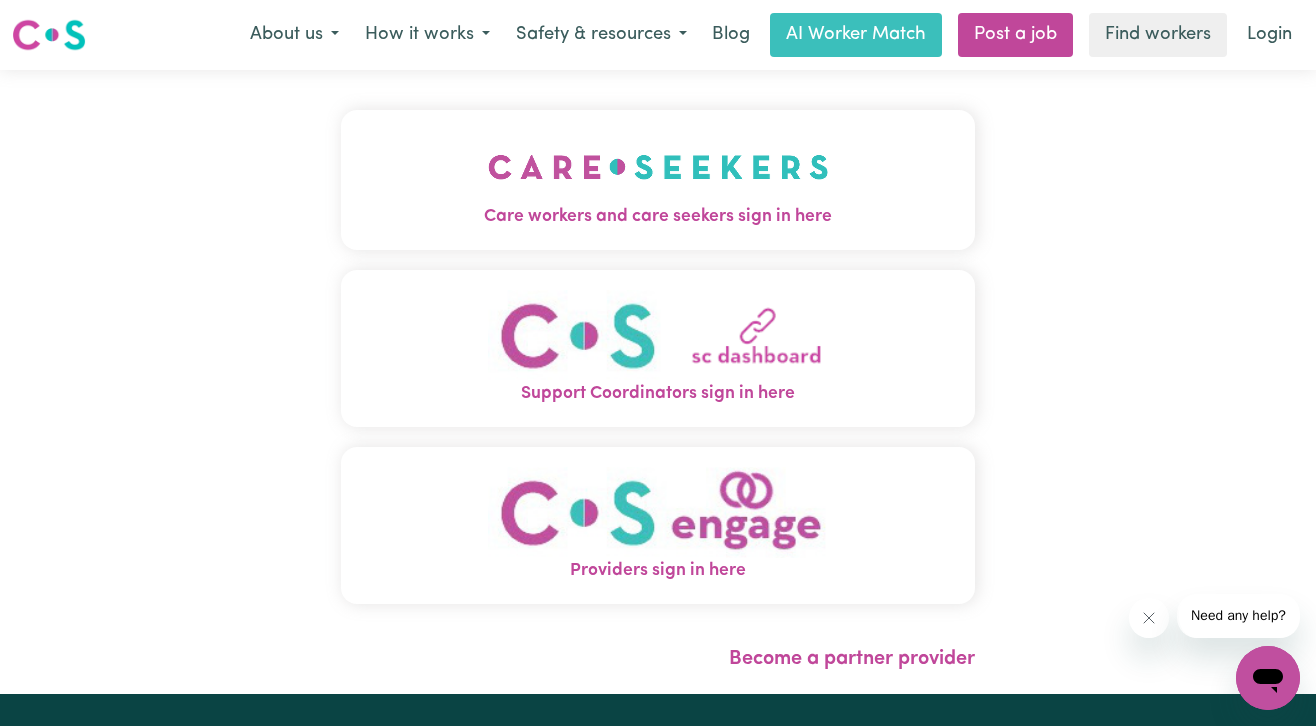 click on "Care workers and care seekers sign in here" at bounding box center (658, 180) 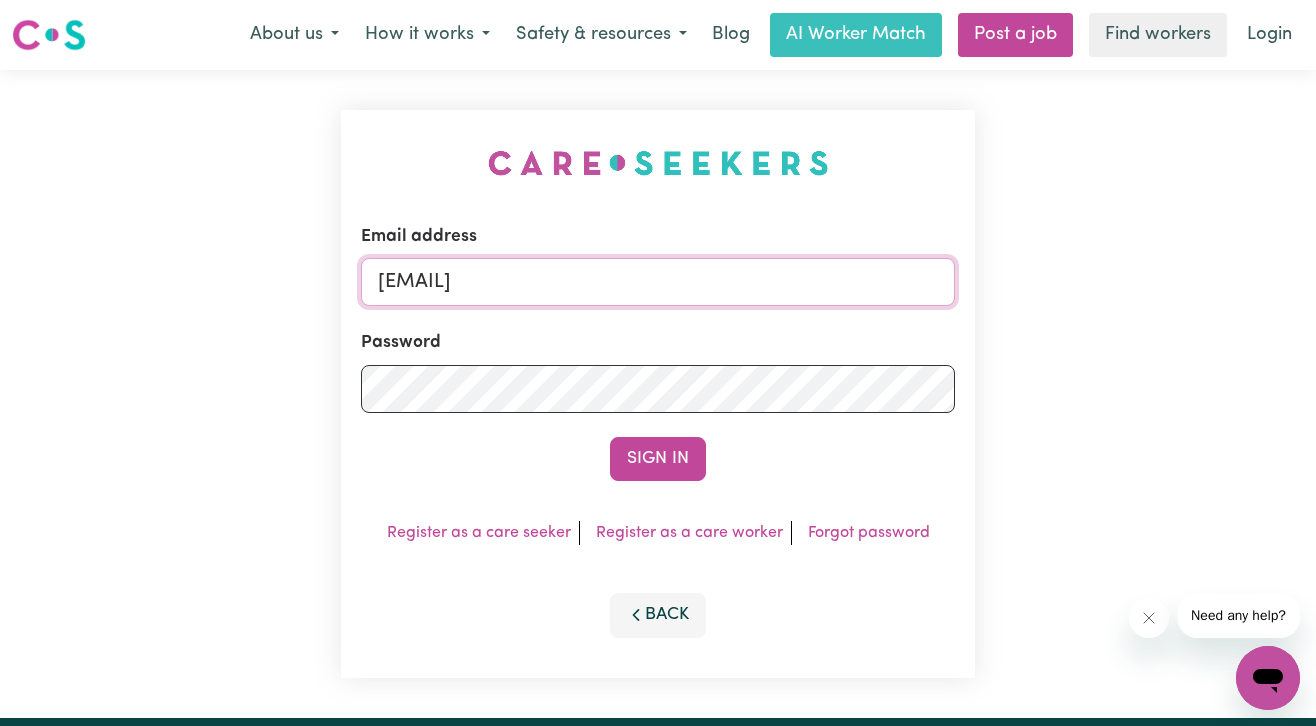 drag, startPoint x: 656, startPoint y: 279, endPoint x: 90, endPoint y: 241, distance: 567.2742 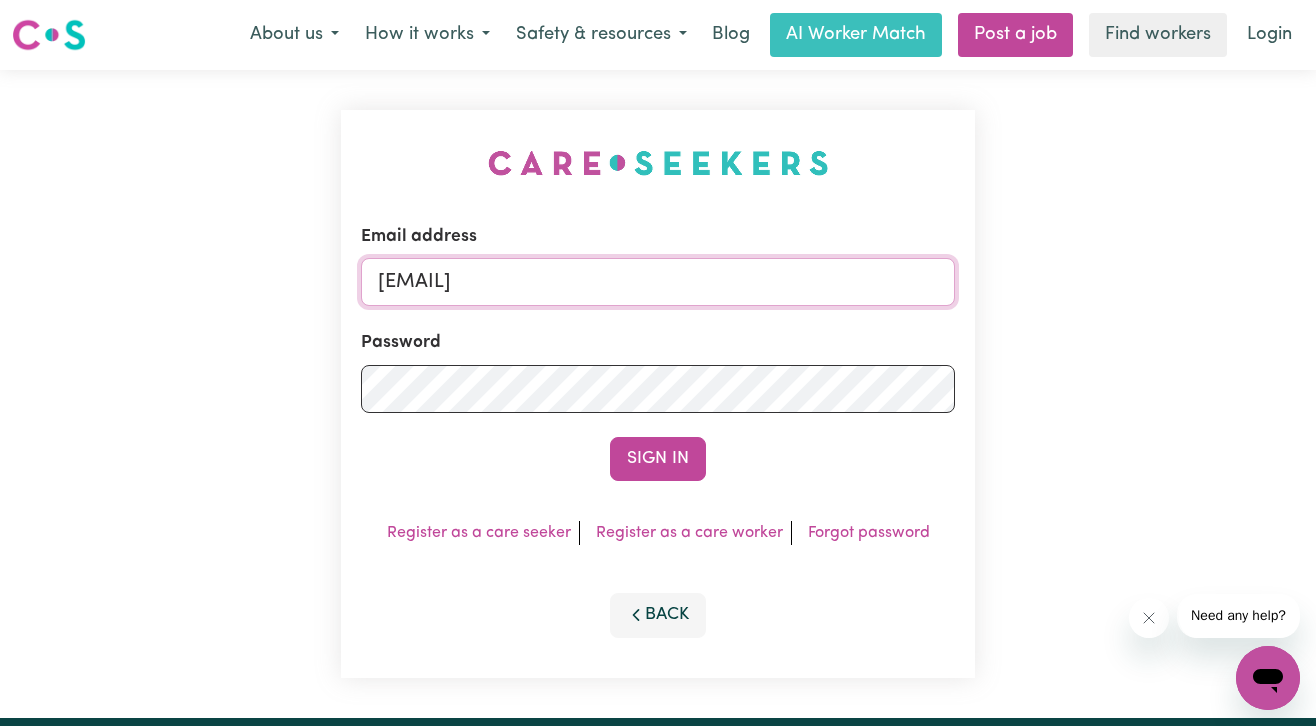 click on "Email address [EMAIL] Password Sign In Register as a care seeker Register as a care worker Forgot password Back" at bounding box center [658, 394] 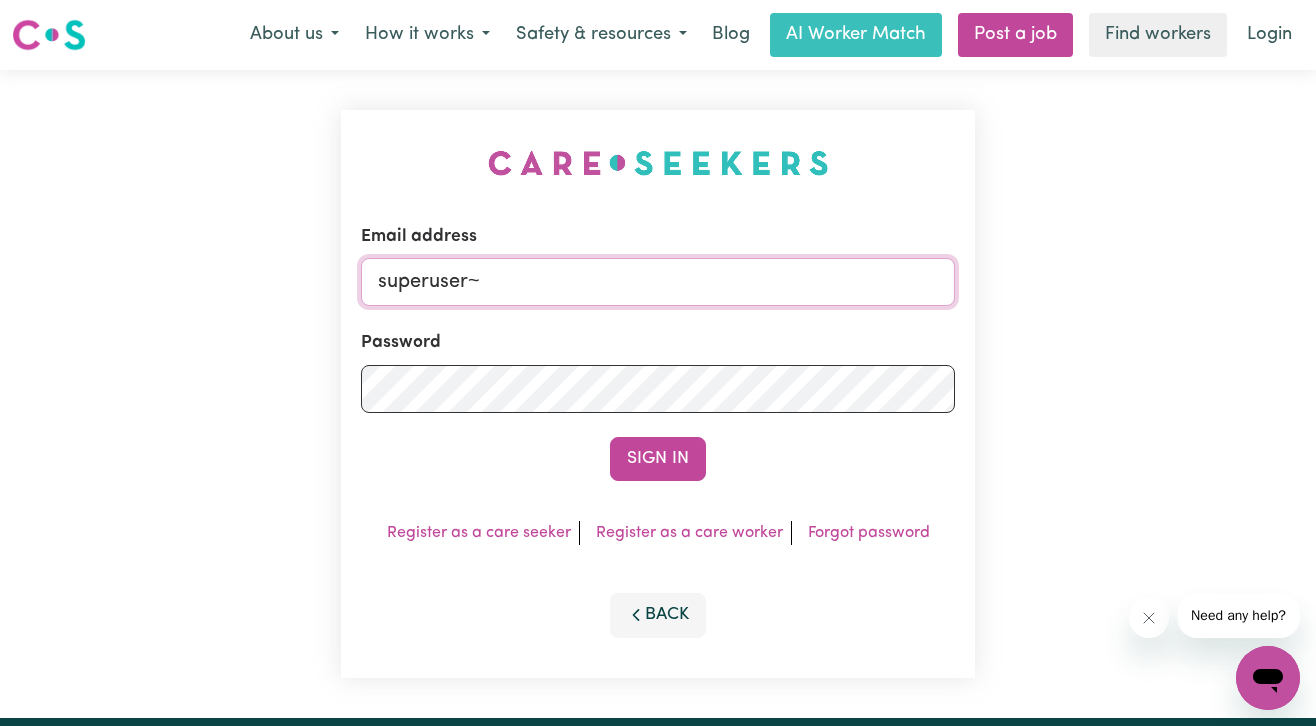 paste on "[EMAIL]" 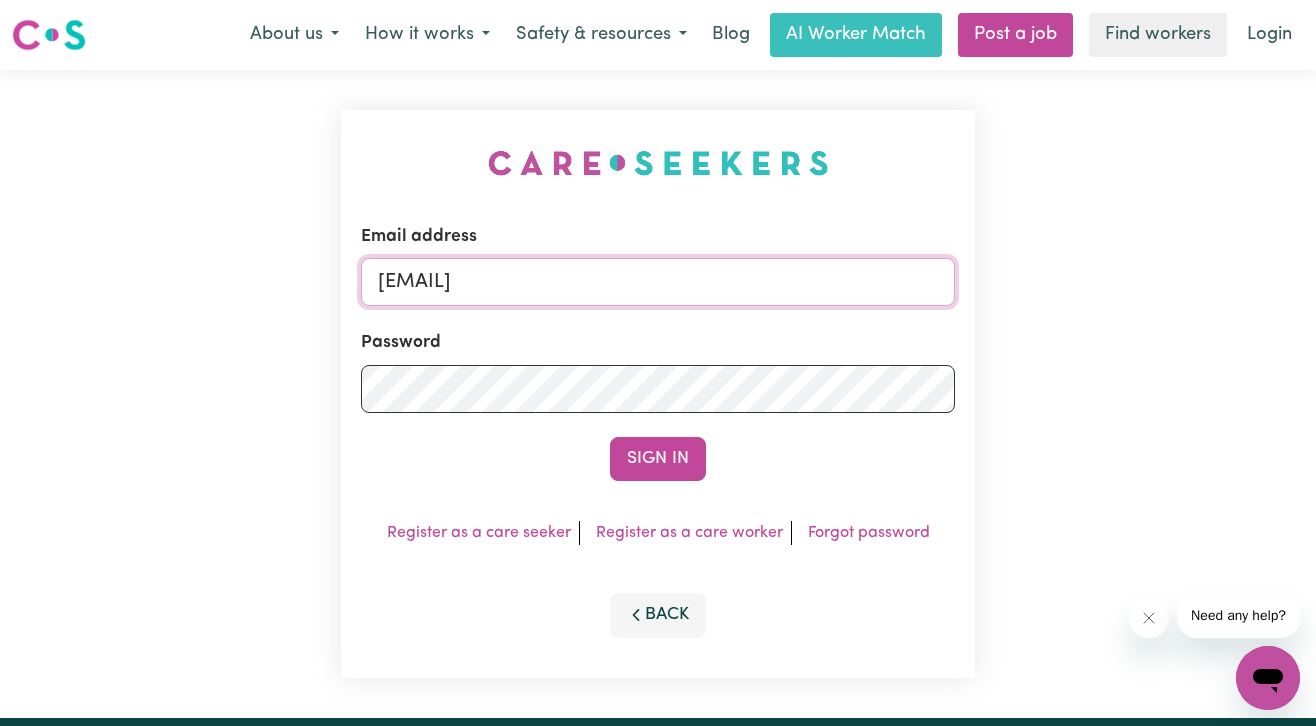 type on "[EMAIL]" 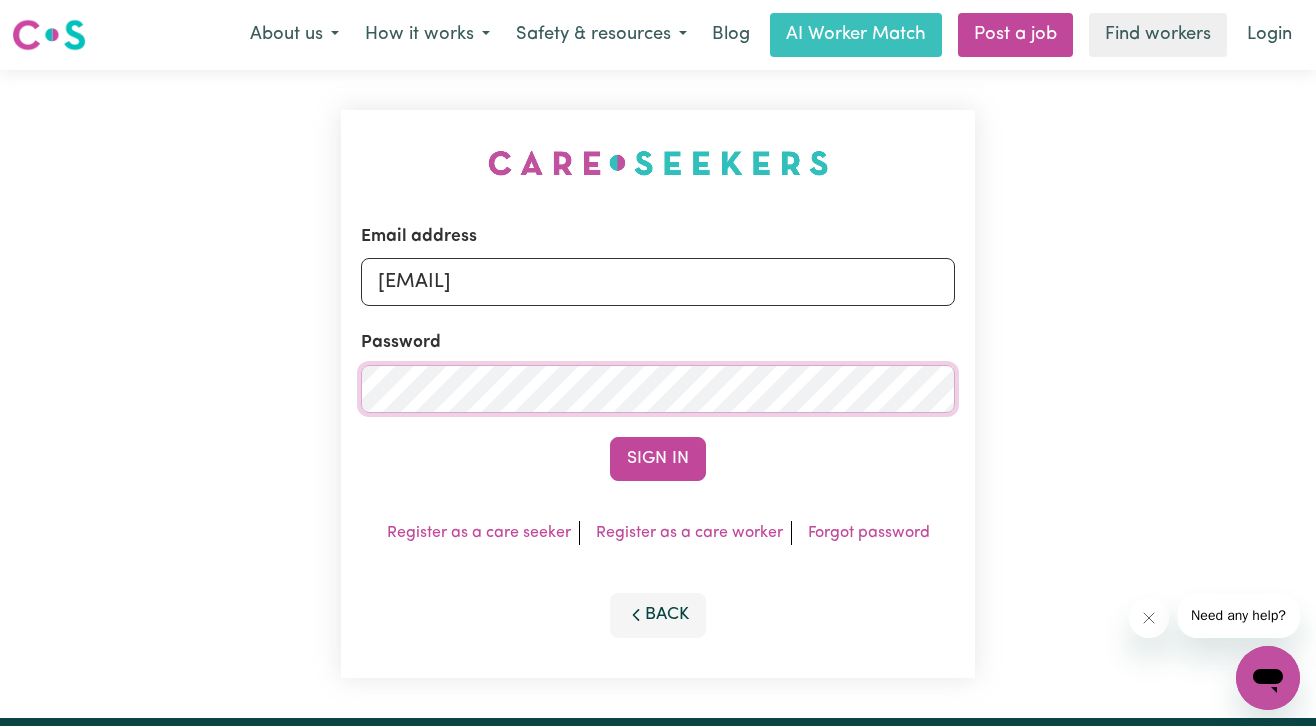 click on "Sign In" at bounding box center [658, 459] 